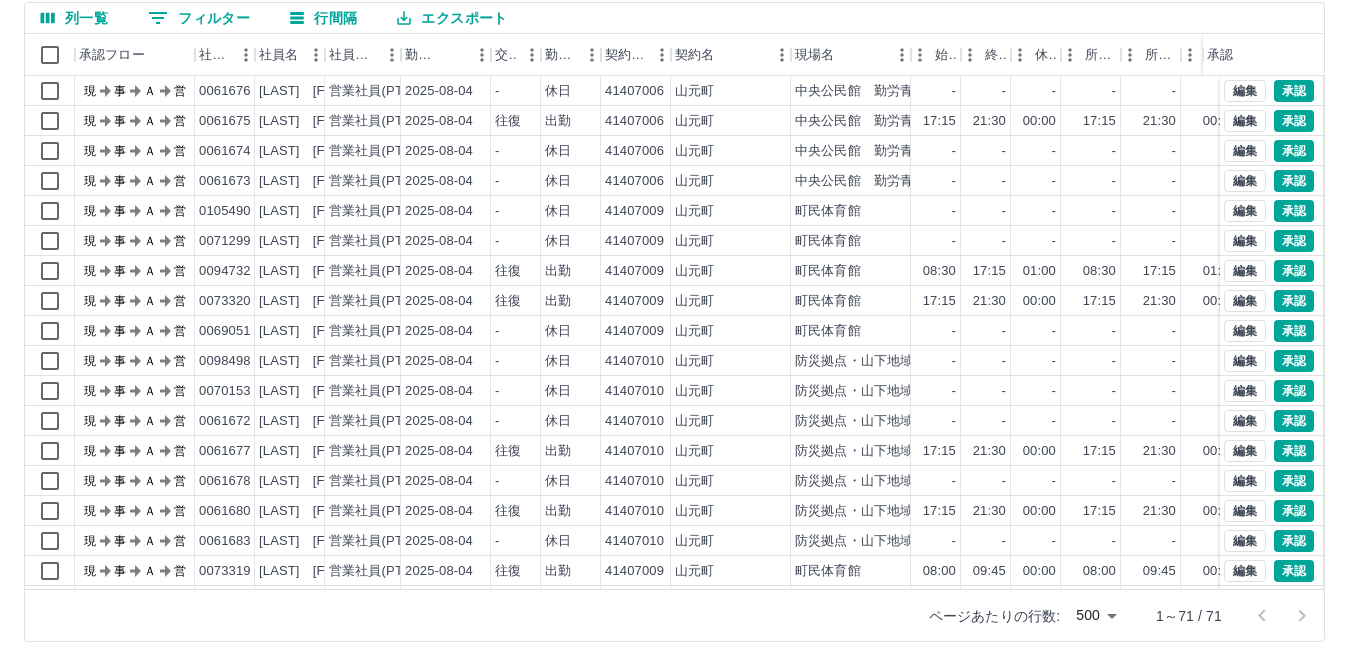 scroll, scrollTop: 188, scrollLeft: 0, axis: vertical 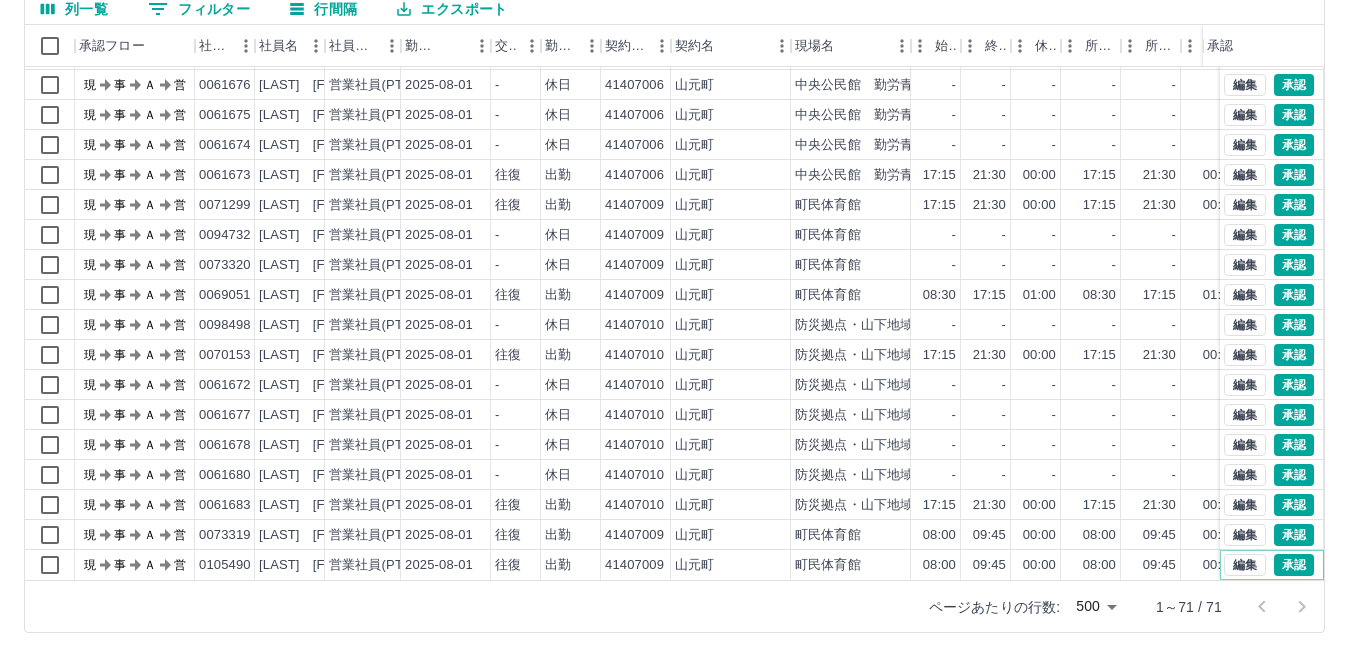 drag, startPoint x: 1269, startPoint y: 549, endPoint x: 1274, endPoint y: 529, distance: 20.615528 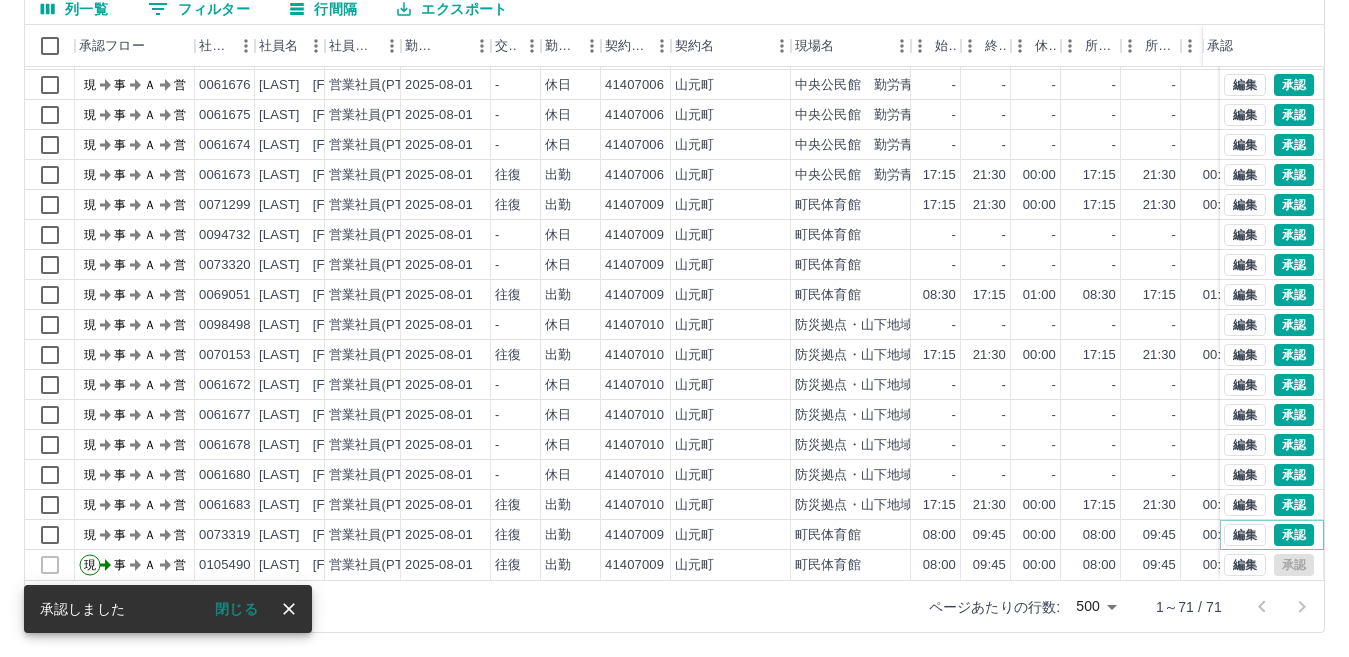 click on "承認" at bounding box center [1294, 535] 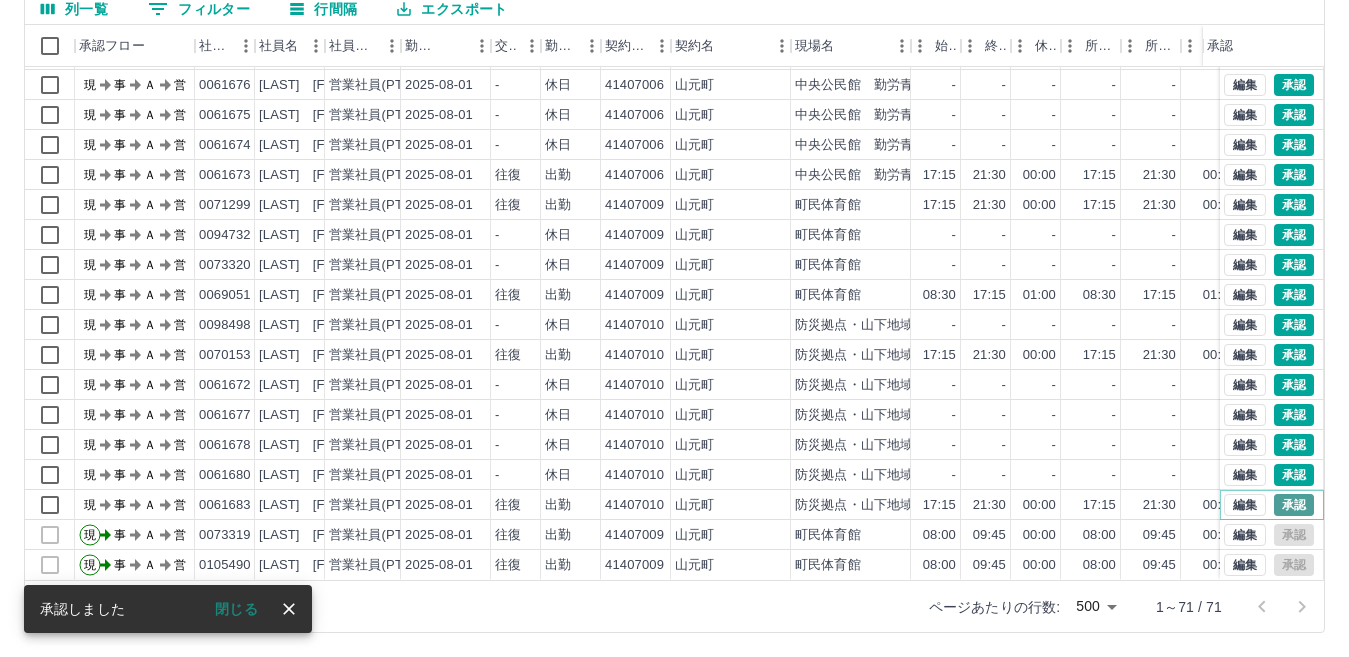 click on "承認" at bounding box center [1294, 505] 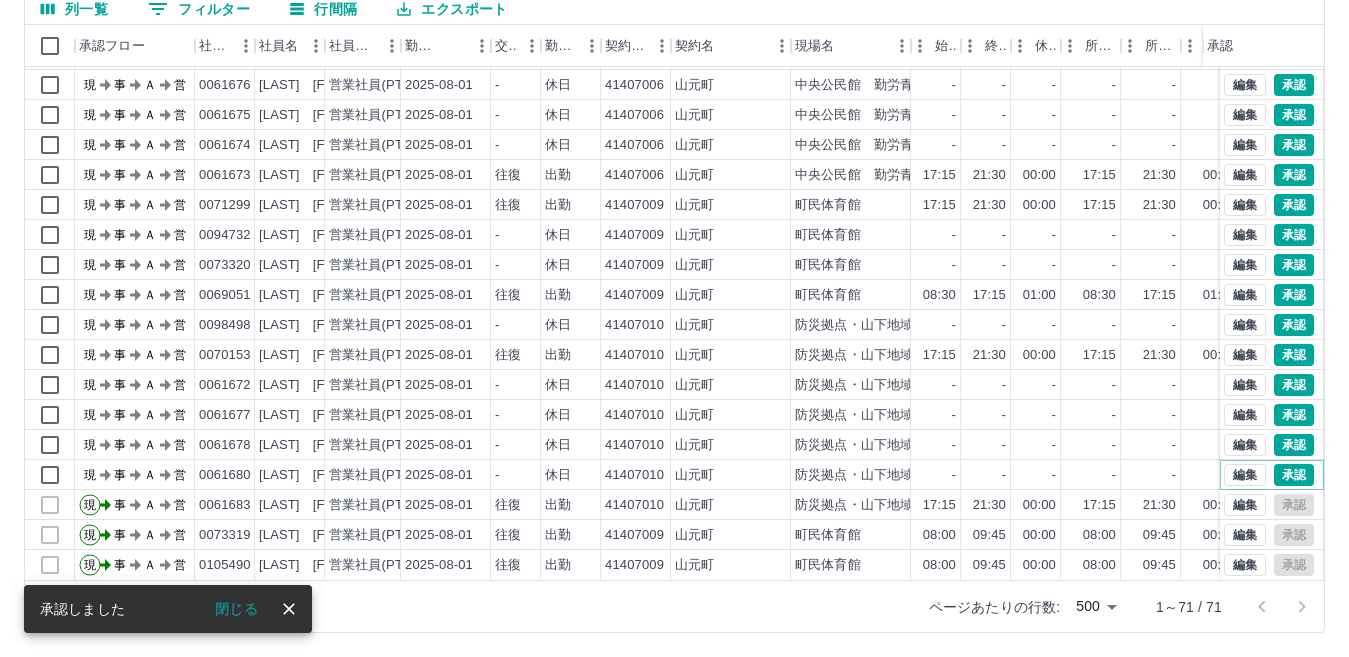 click on "承認" at bounding box center [1294, 475] 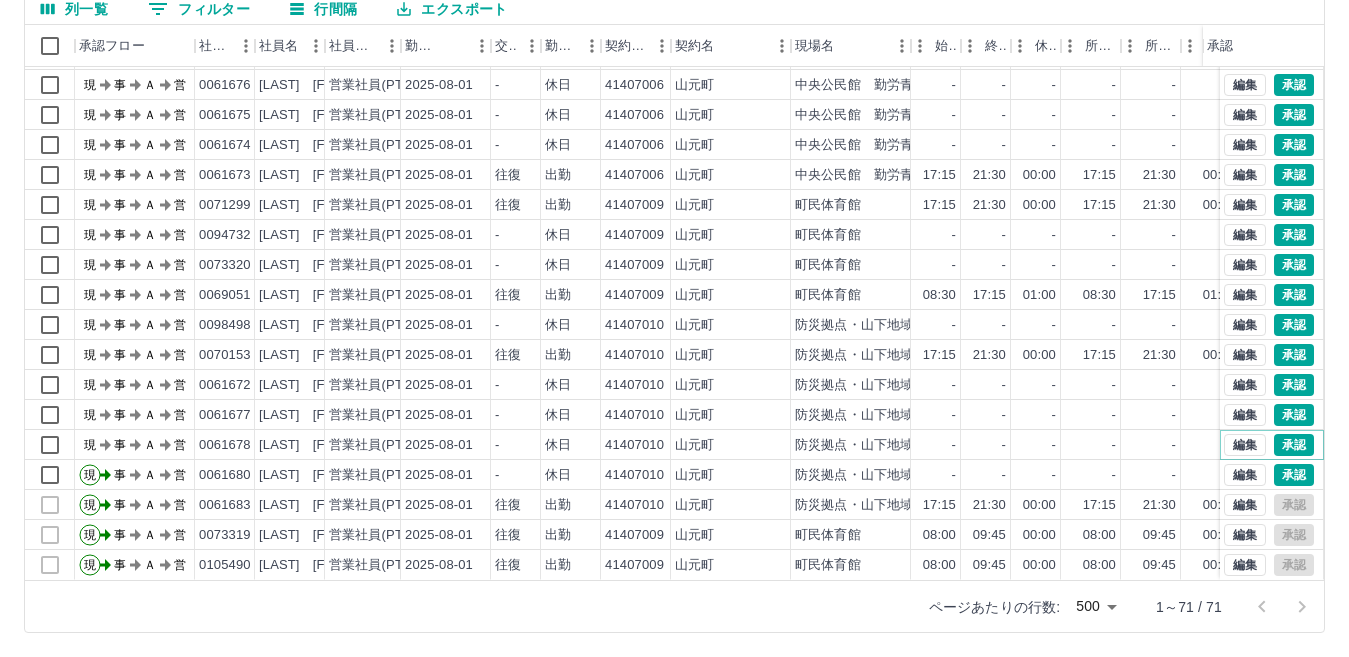 click on "承認" at bounding box center [1294, 445] 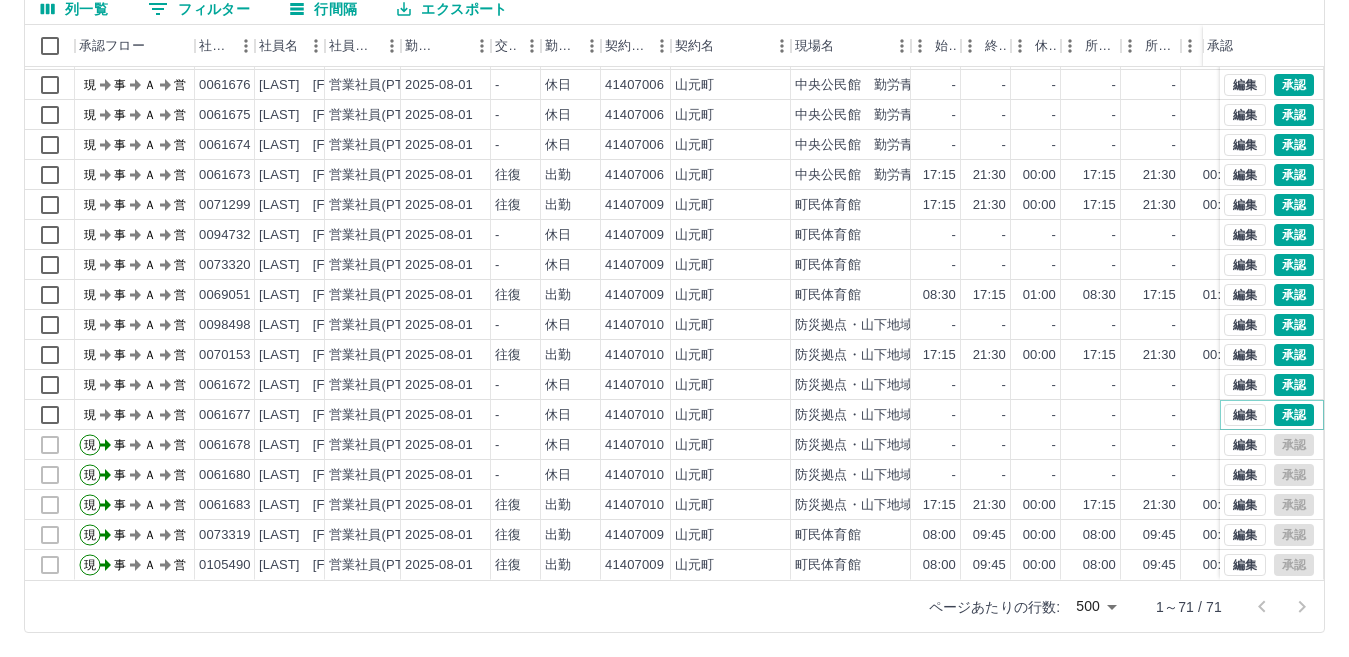 click on "承認" at bounding box center (1294, 415) 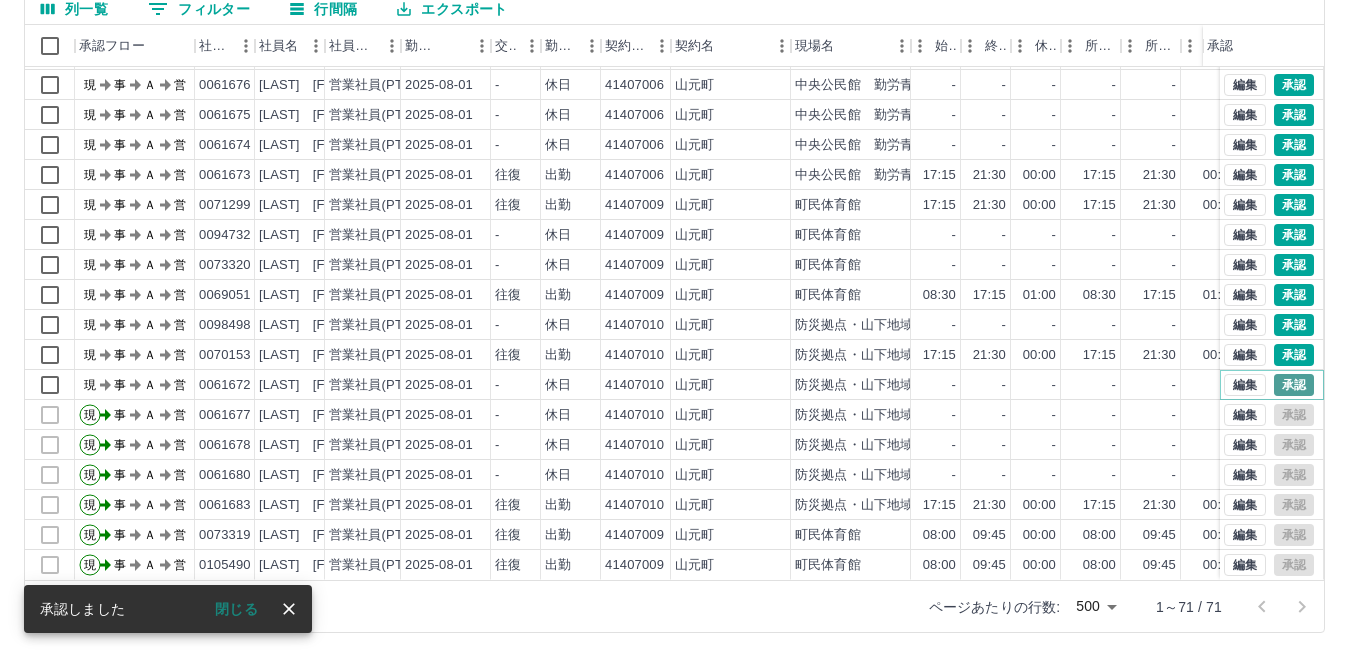 click on "承認" at bounding box center [1294, 385] 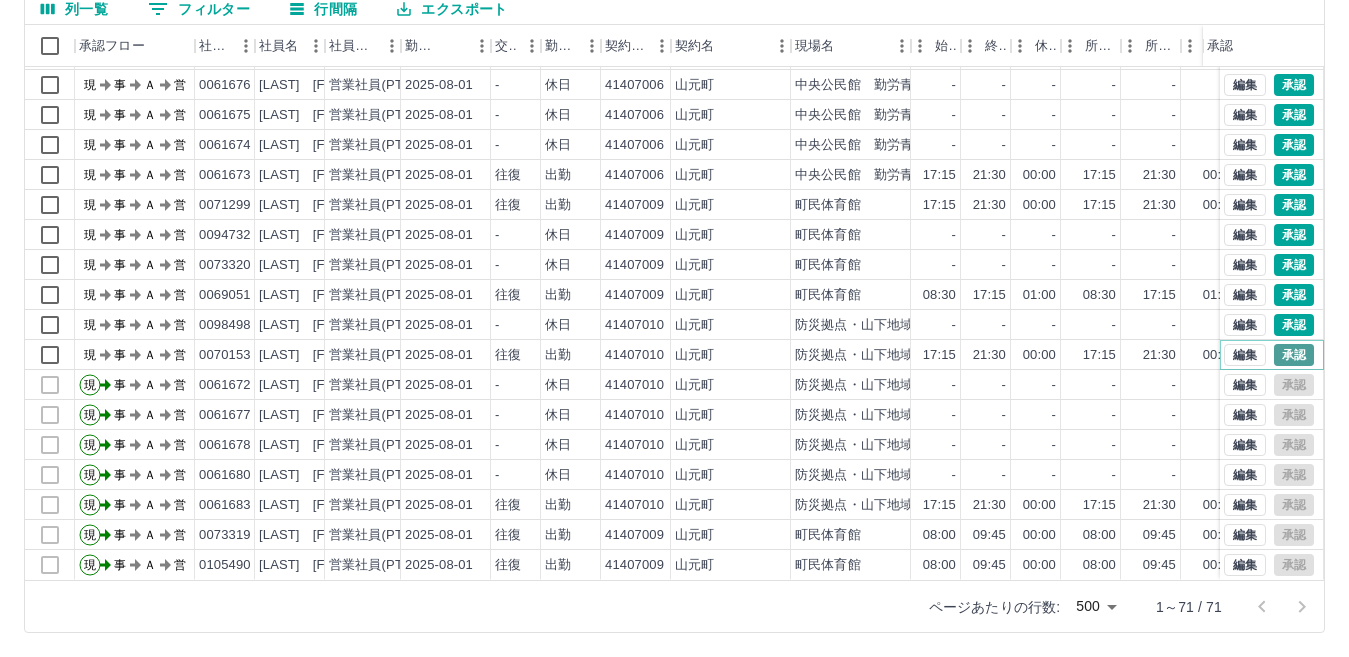 click on "承認" at bounding box center (1294, 355) 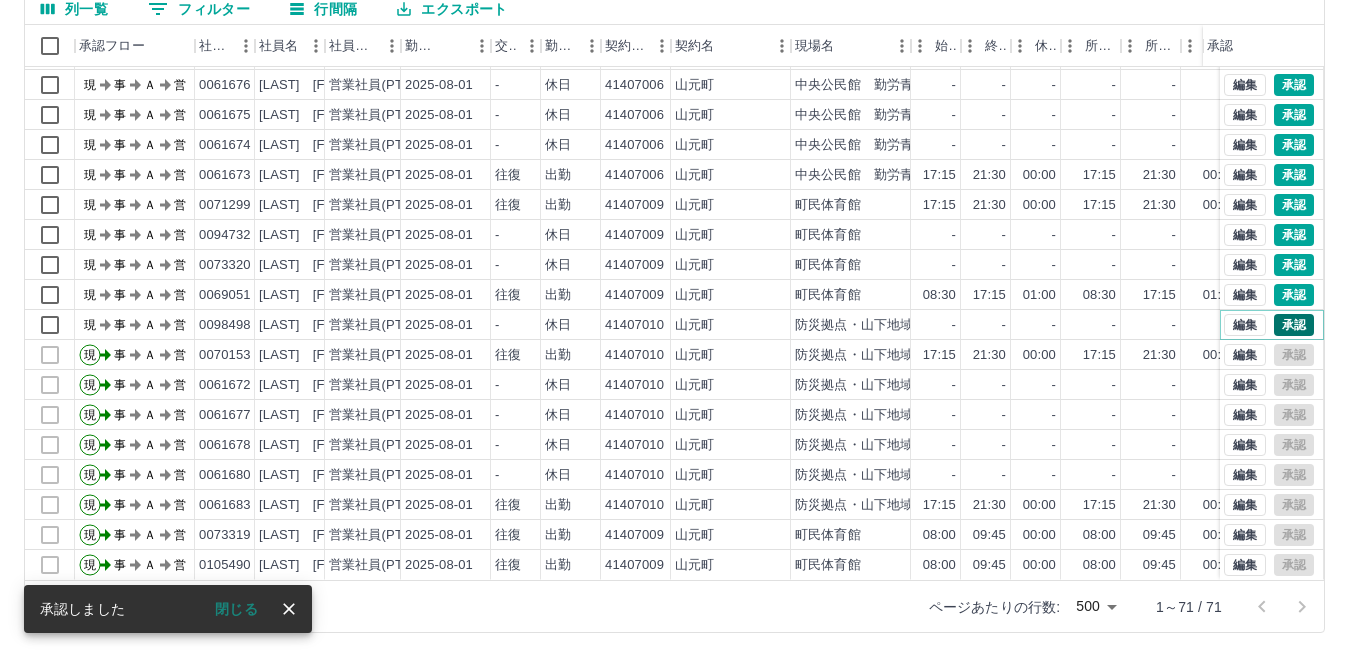 click on "承認" at bounding box center [1294, 325] 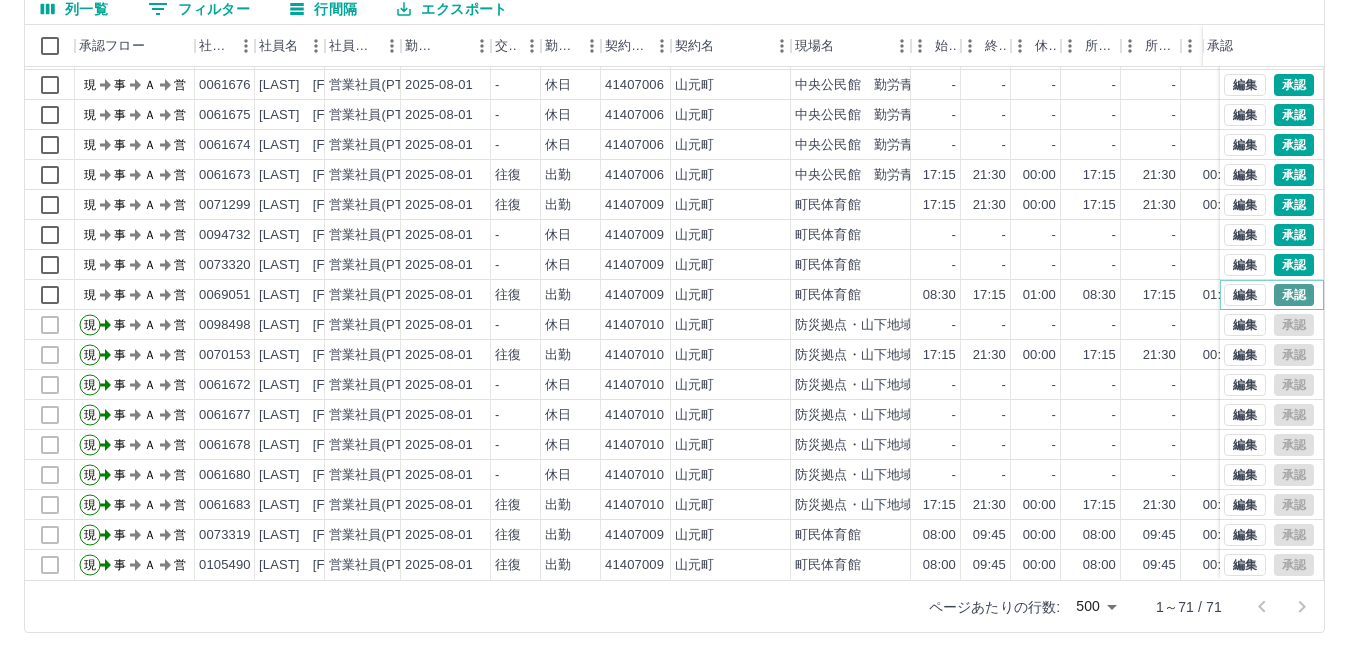 click on "承認" at bounding box center [1294, 295] 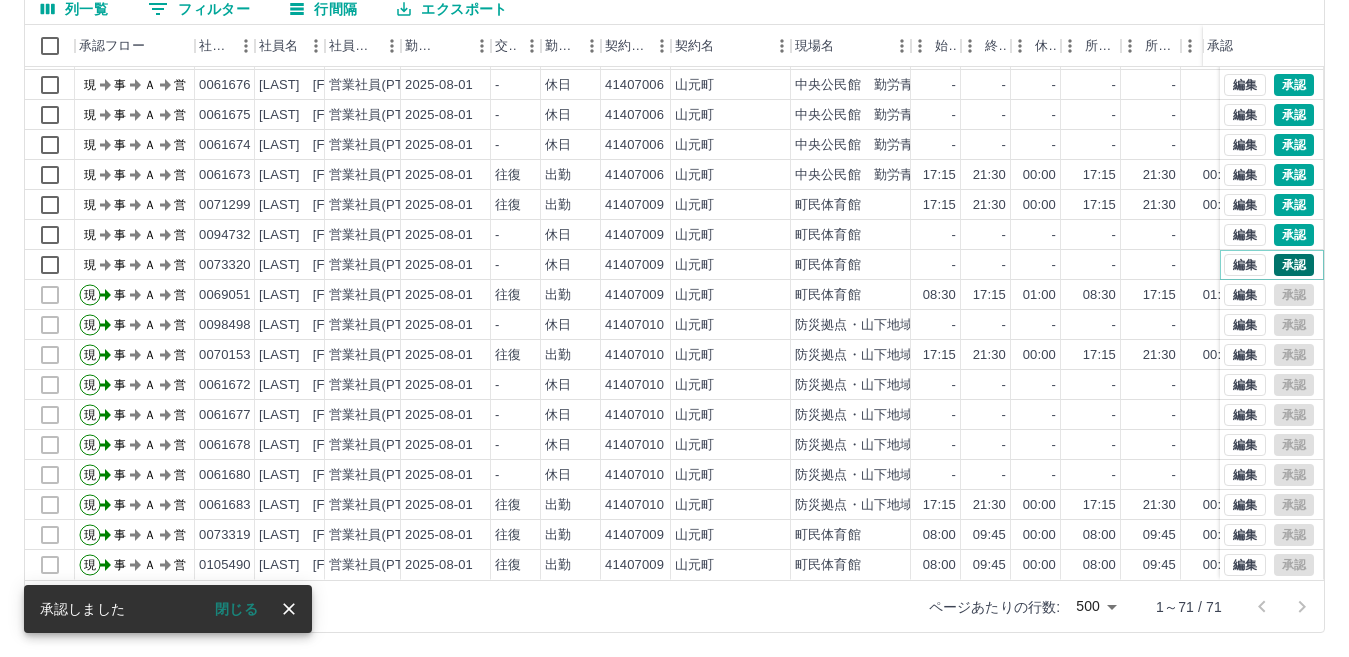 click on "承認" at bounding box center (1294, 265) 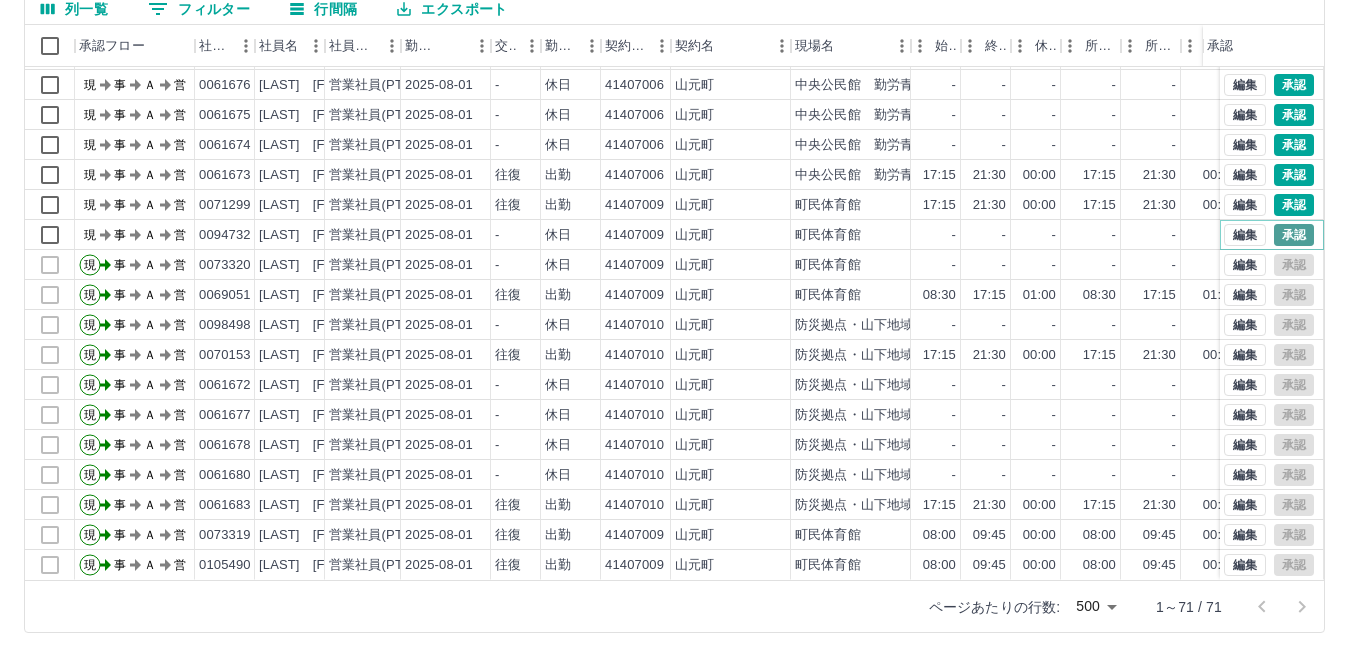 click on "承認" at bounding box center [1294, 235] 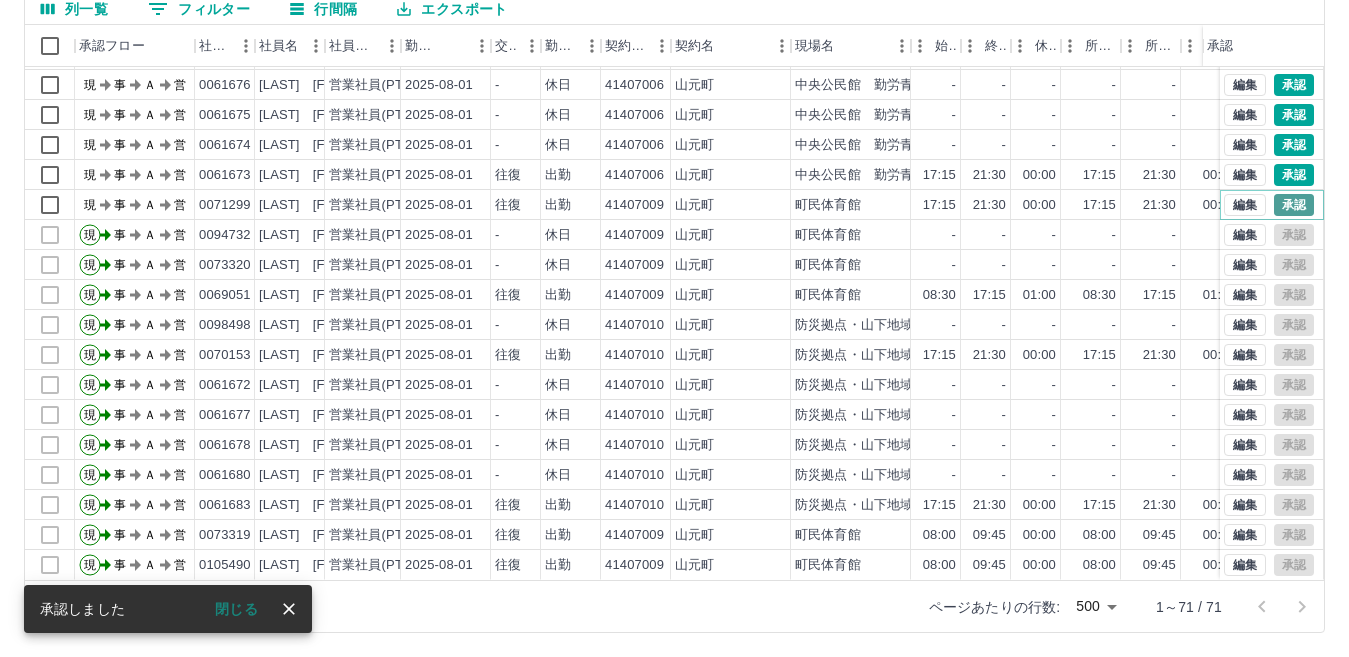 click on "承認" at bounding box center [1294, 205] 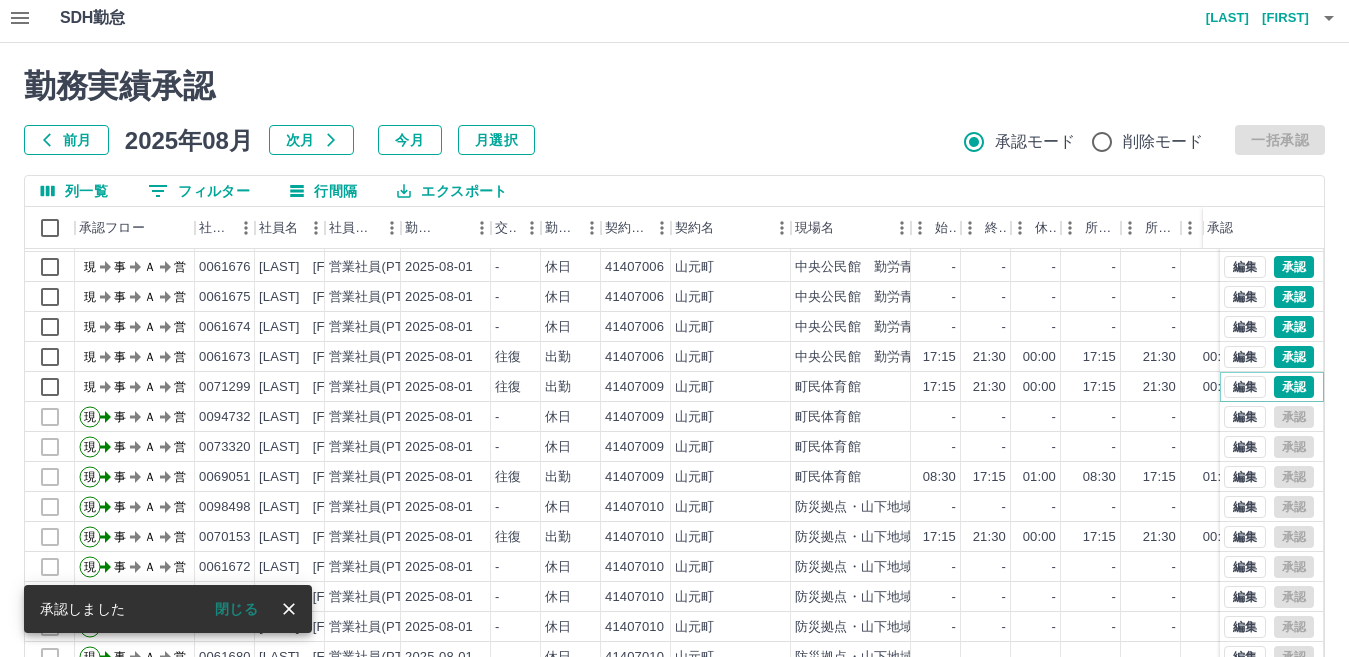 scroll, scrollTop: 0, scrollLeft: 0, axis: both 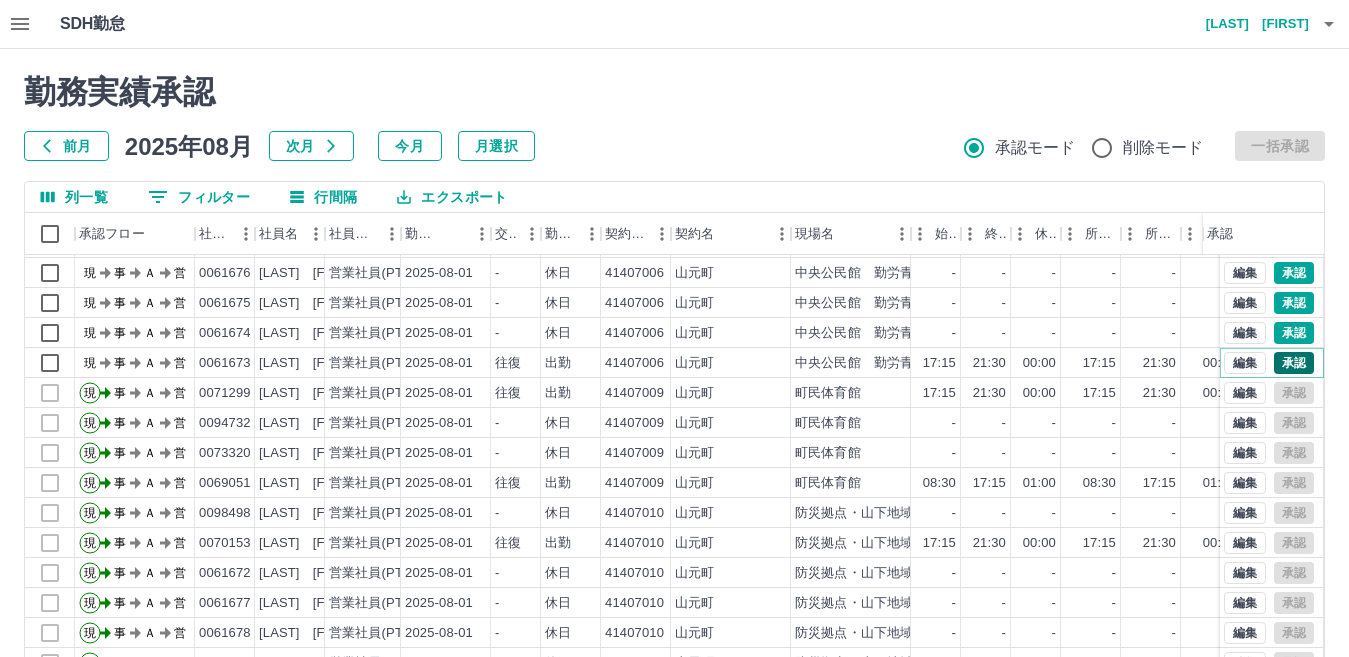 click on "承認" at bounding box center (1294, 363) 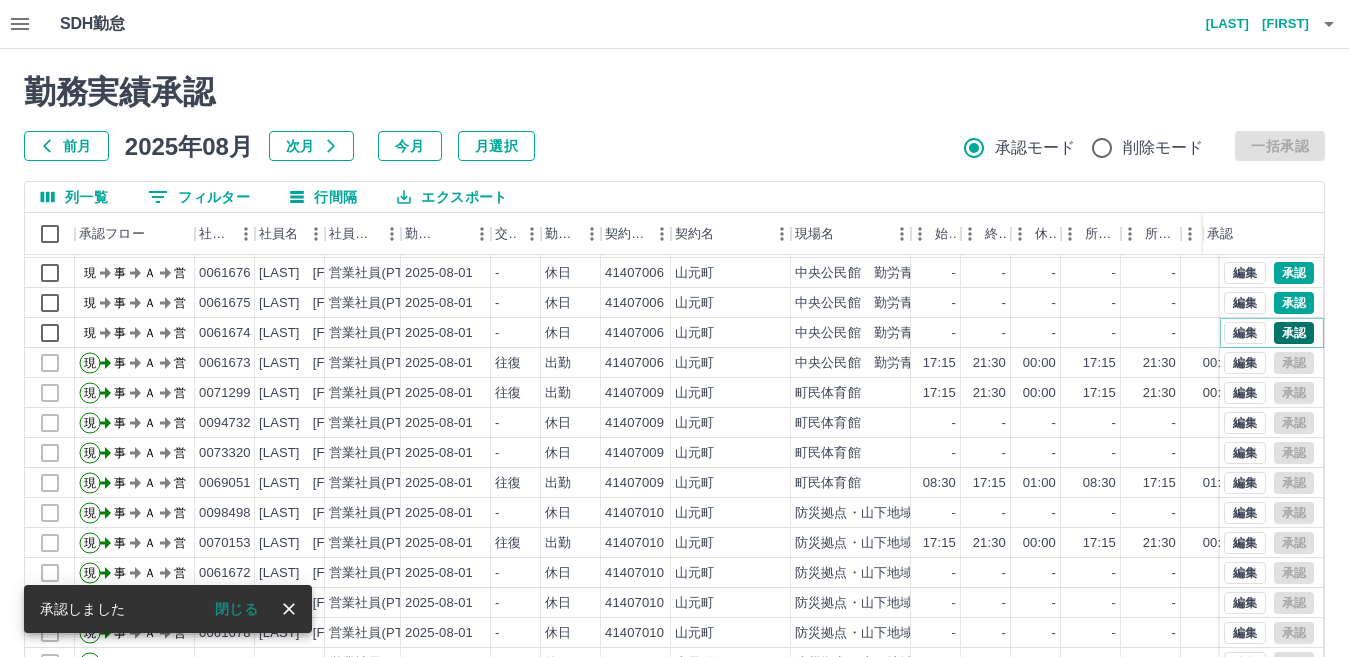 click on "承認" at bounding box center [1294, 333] 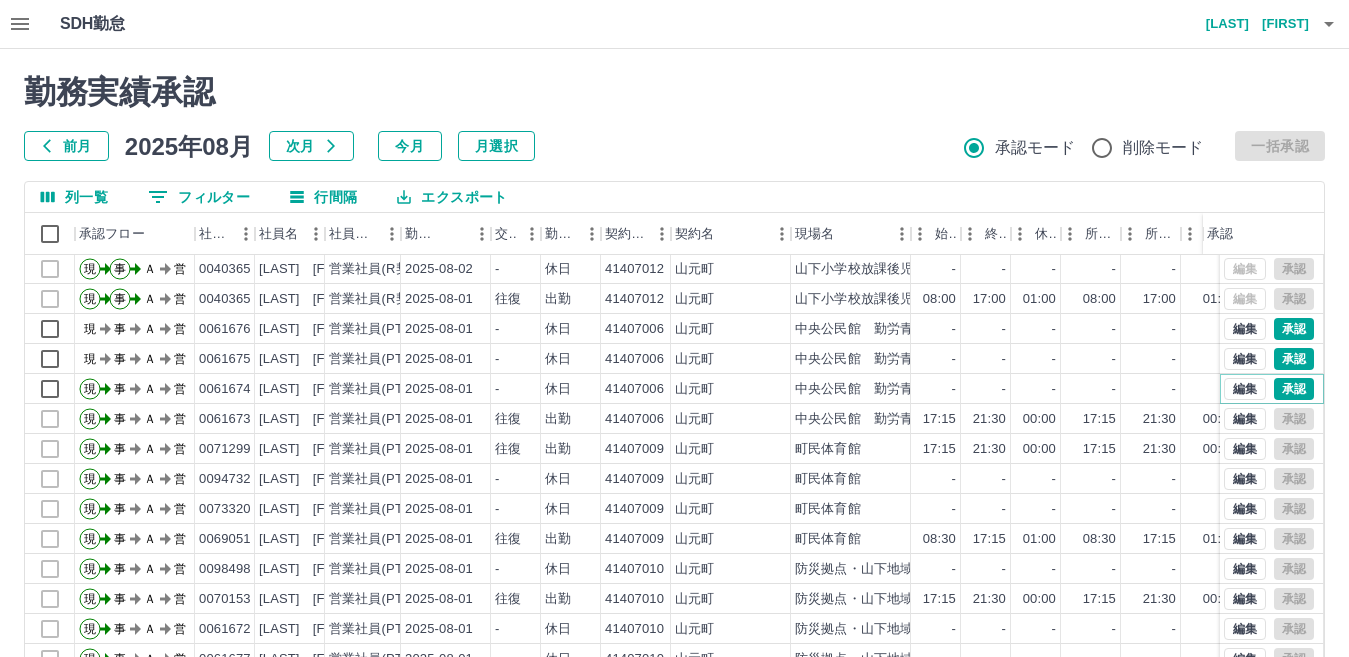 scroll, scrollTop: 1560, scrollLeft: 0, axis: vertical 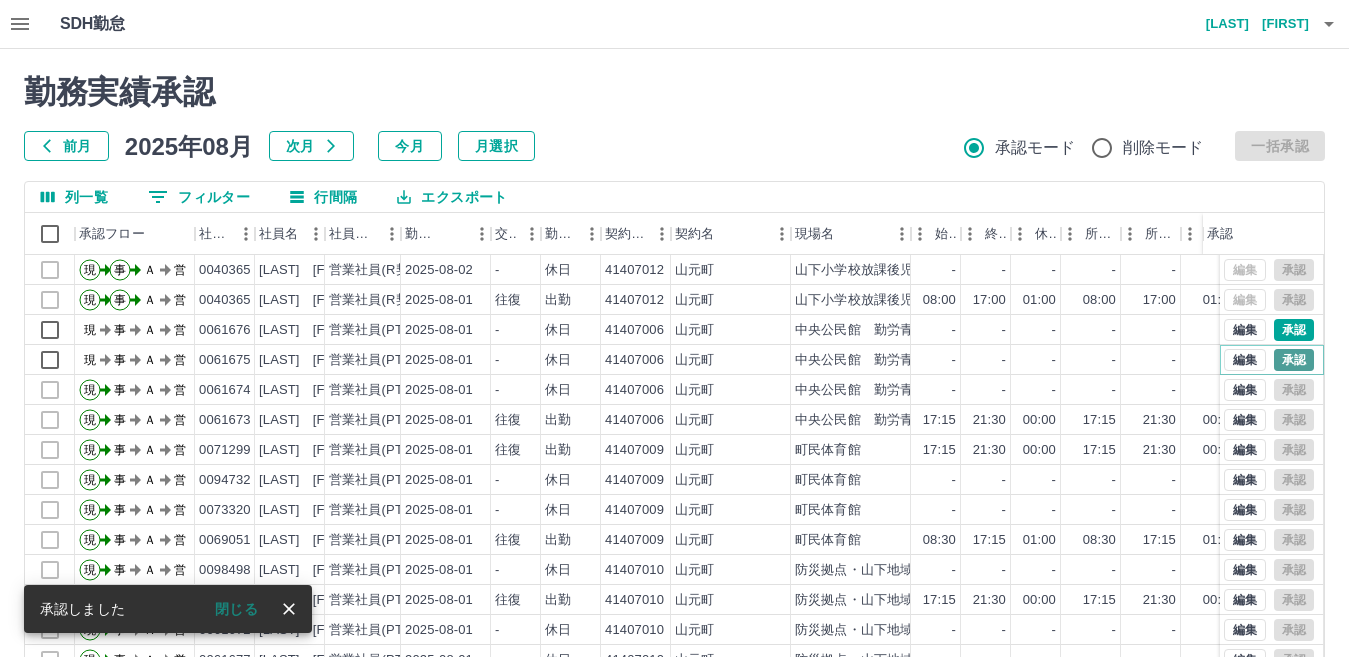 click on "承認" at bounding box center (1294, 360) 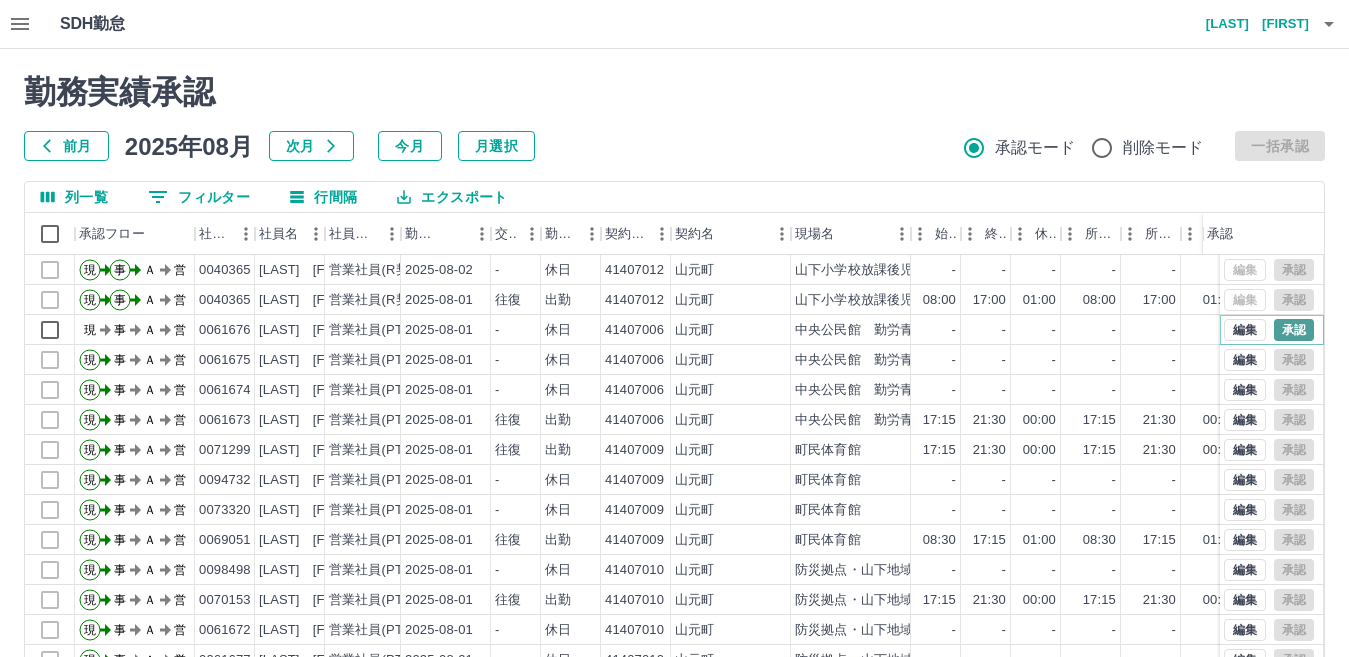 click on "承認" at bounding box center (1294, 330) 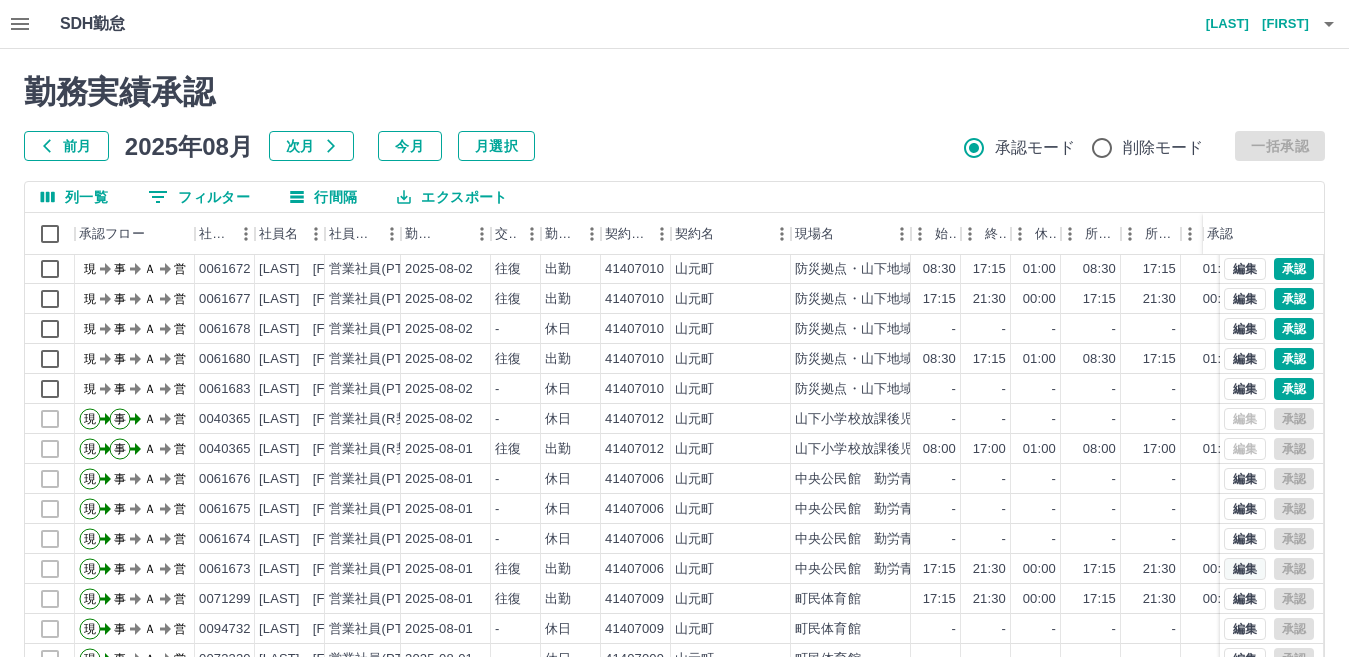scroll, scrollTop: 1336, scrollLeft: 0, axis: vertical 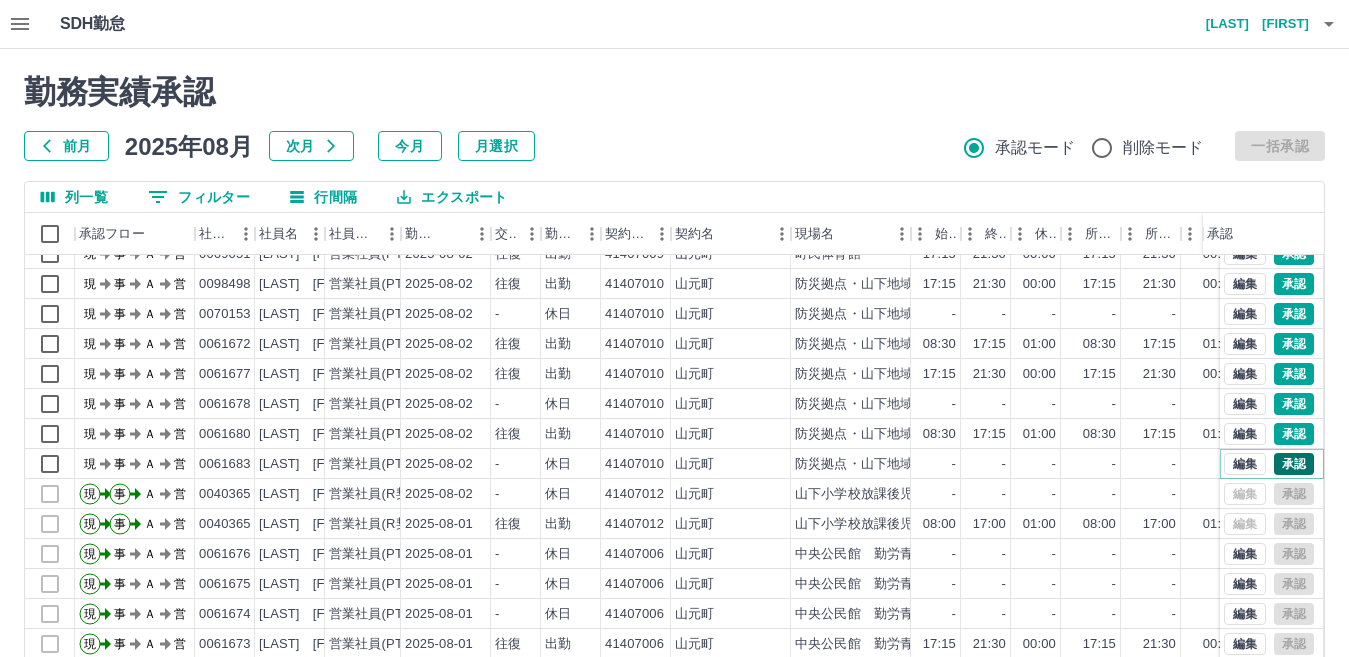 click on "承認" at bounding box center (1294, 464) 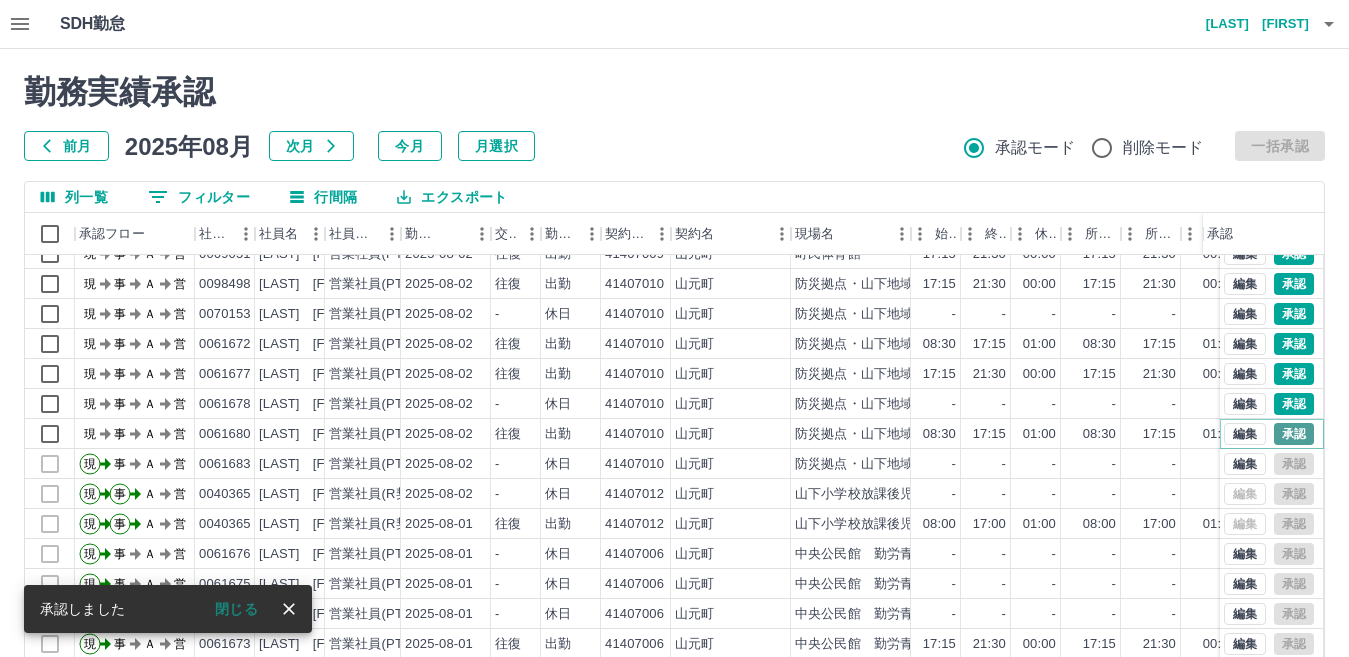 click on "承認" at bounding box center (1294, 434) 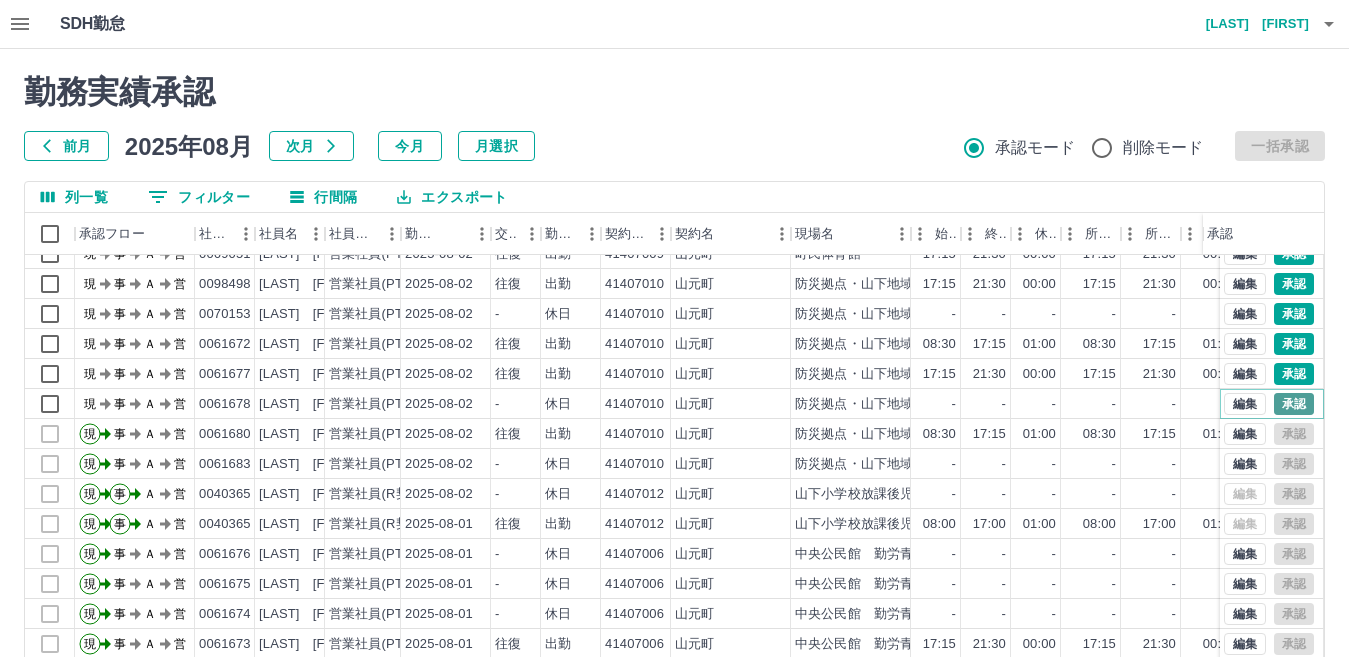 click on "承認" at bounding box center (1294, 404) 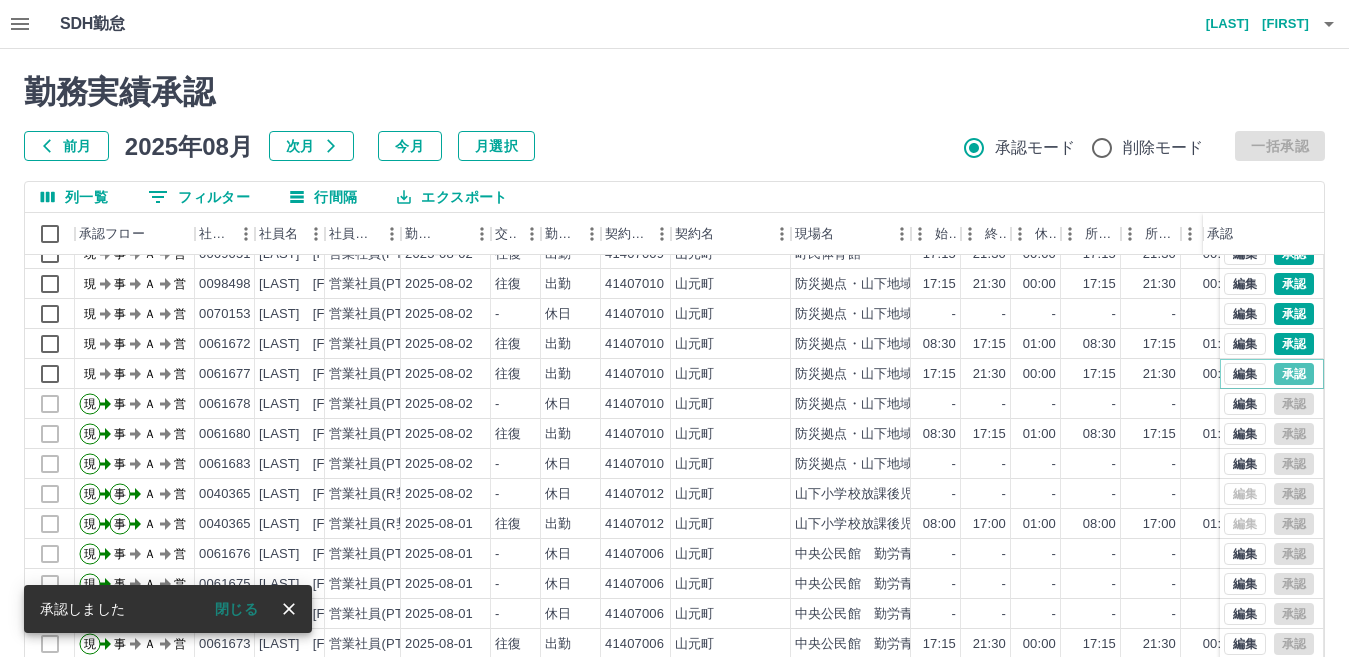 click on "承認" at bounding box center (1294, 374) 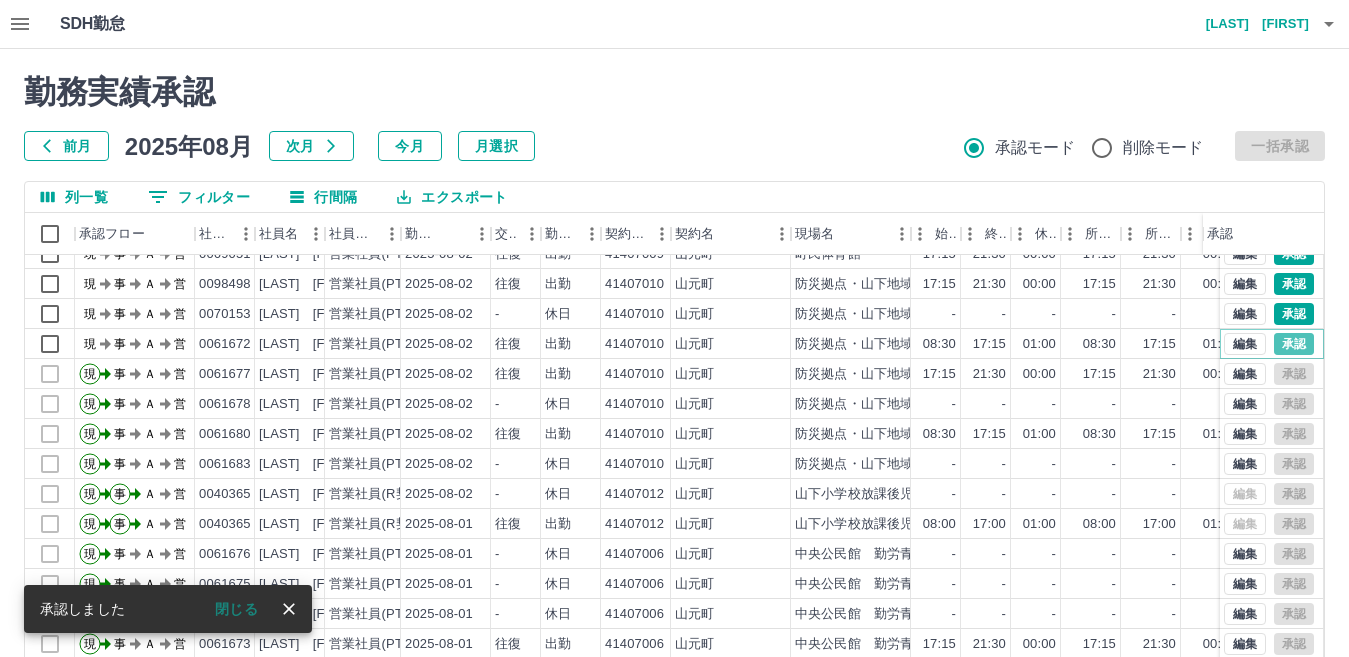 click on "承認" at bounding box center [1294, 344] 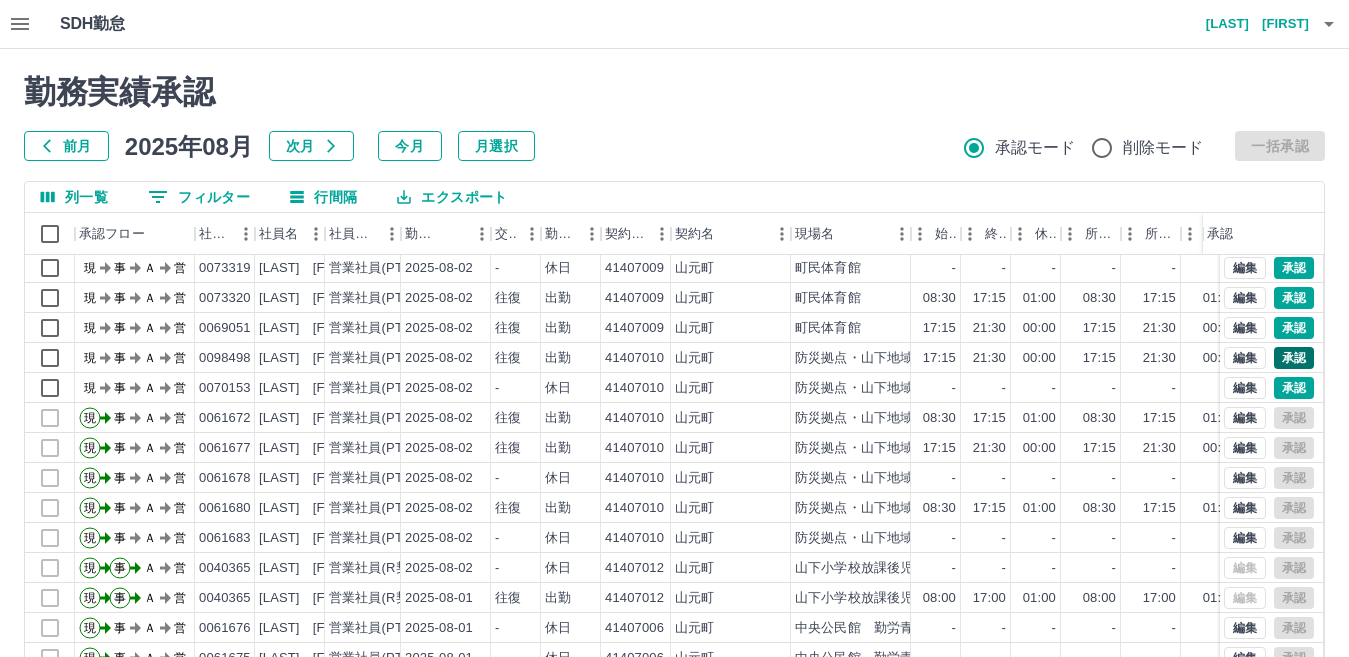 scroll, scrollTop: 1113, scrollLeft: 0, axis: vertical 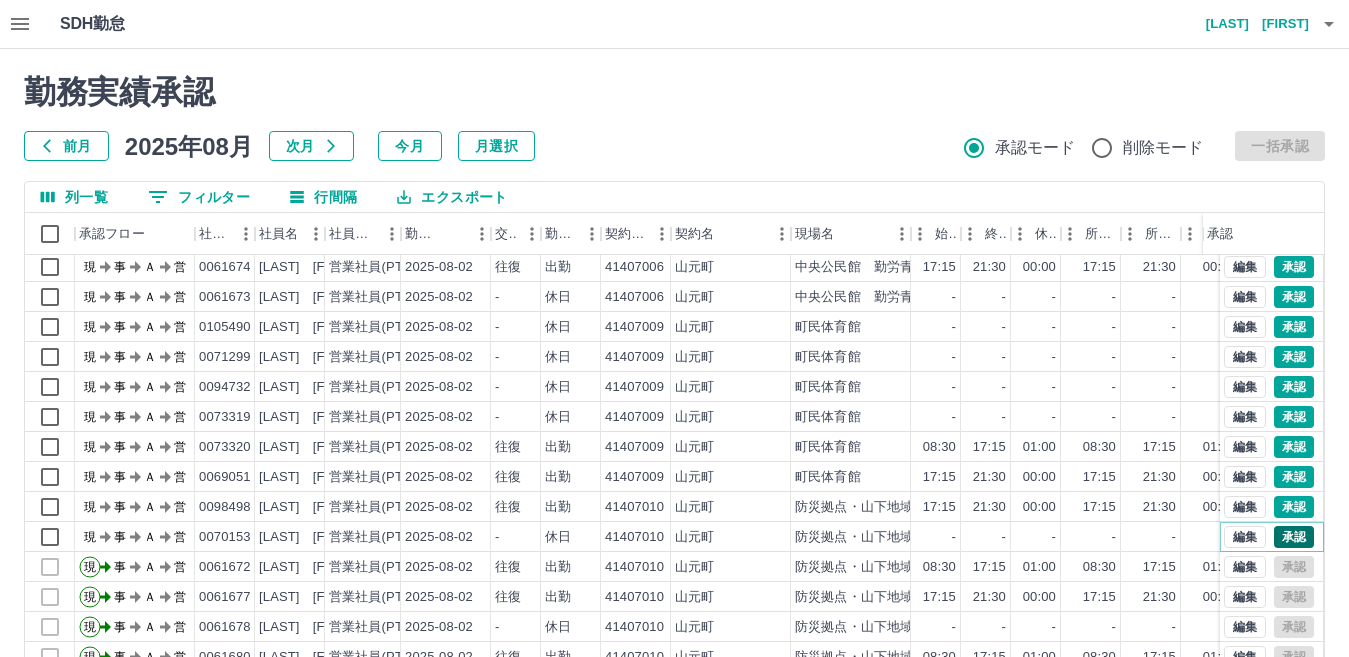 click on "承認" at bounding box center (1294, 537) 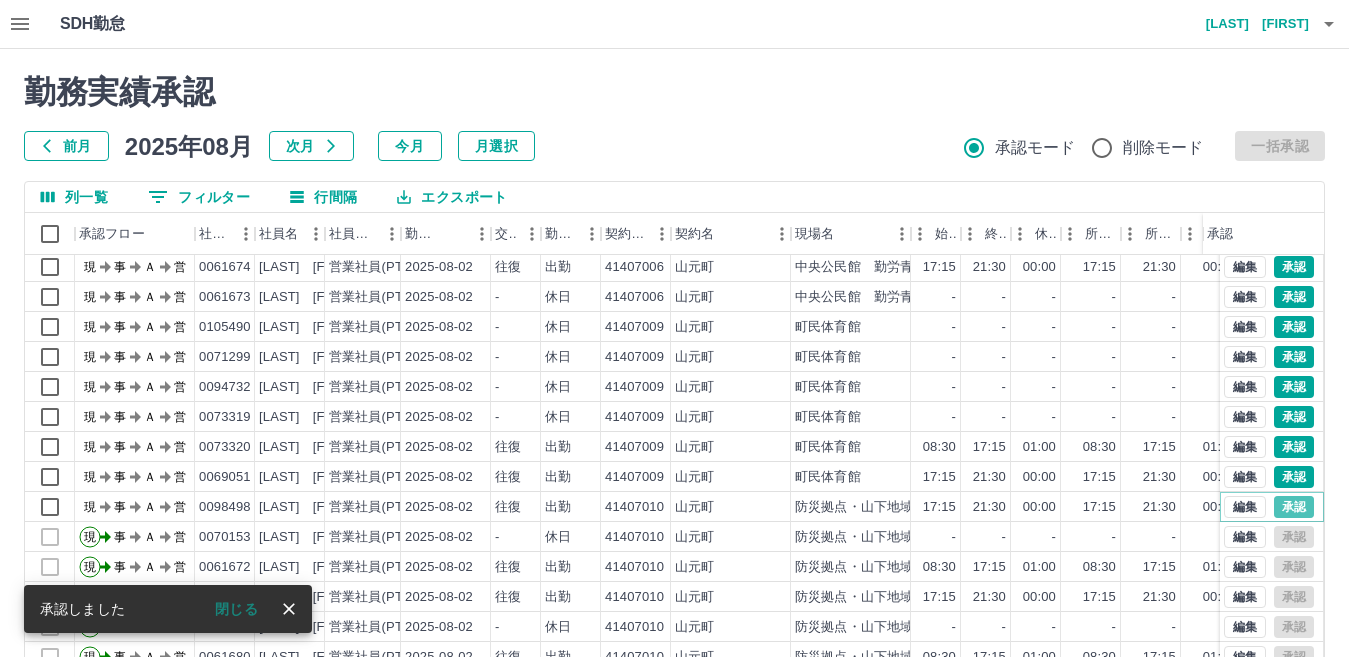 click on "承認" at bounding box center [1294, 507] 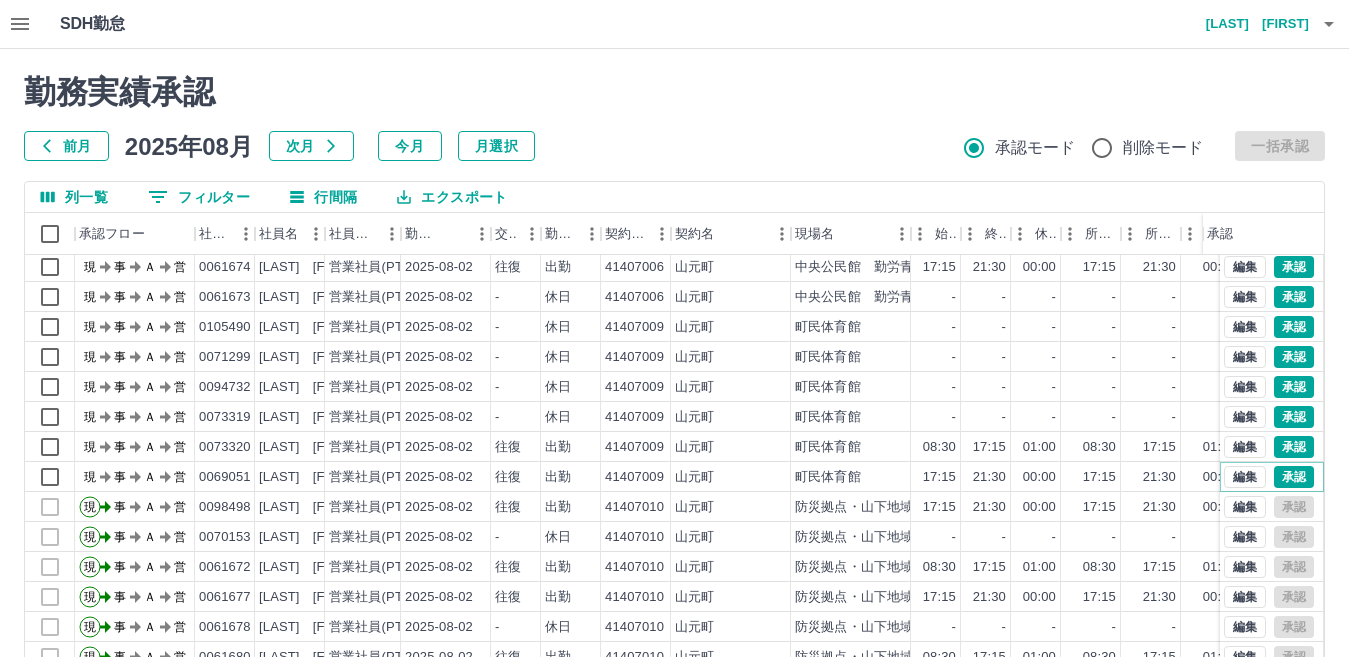 click on "承認" at bounding box center (1294, 477) 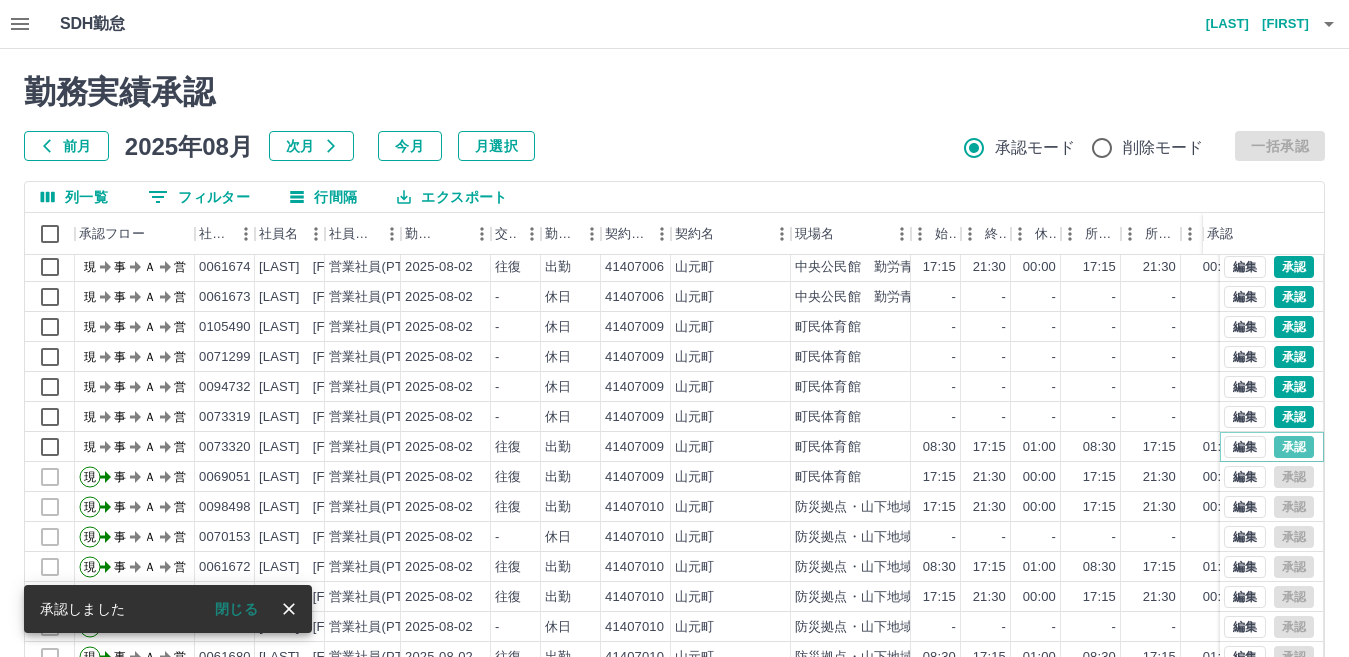 click on "承認" at bounding box center [1294, 447] 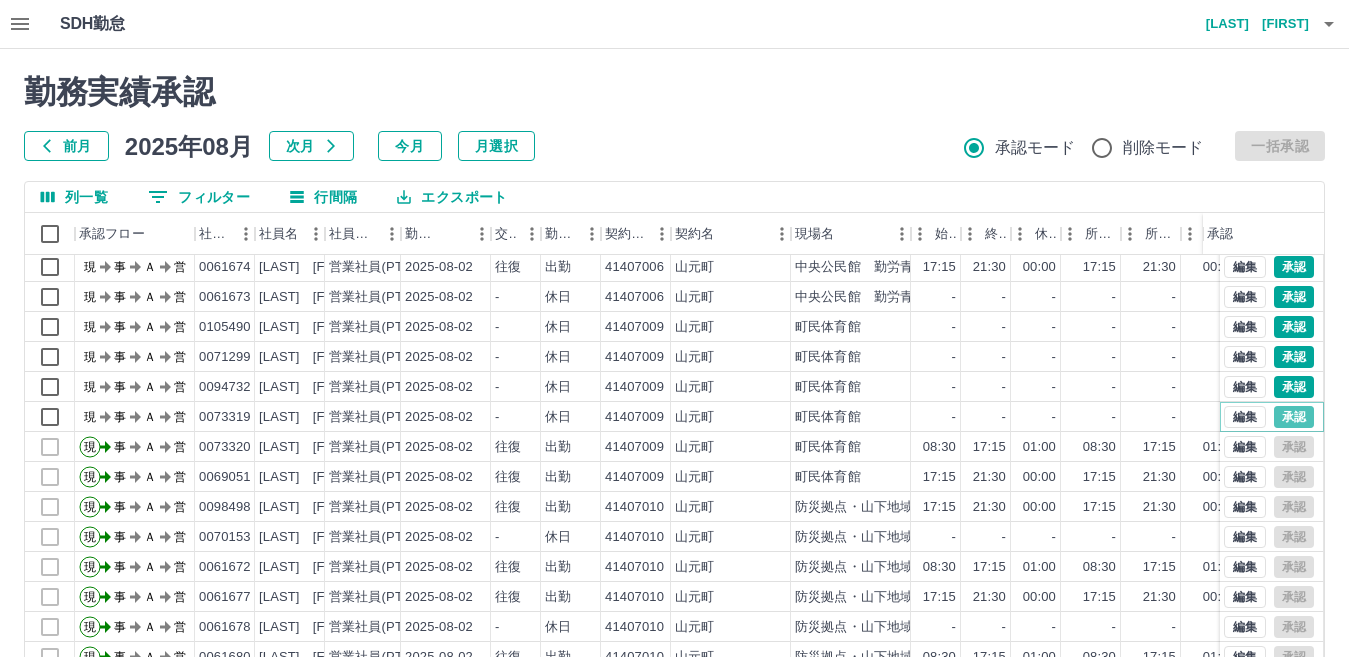 click on "承認" at bounding box center [1294, 417] 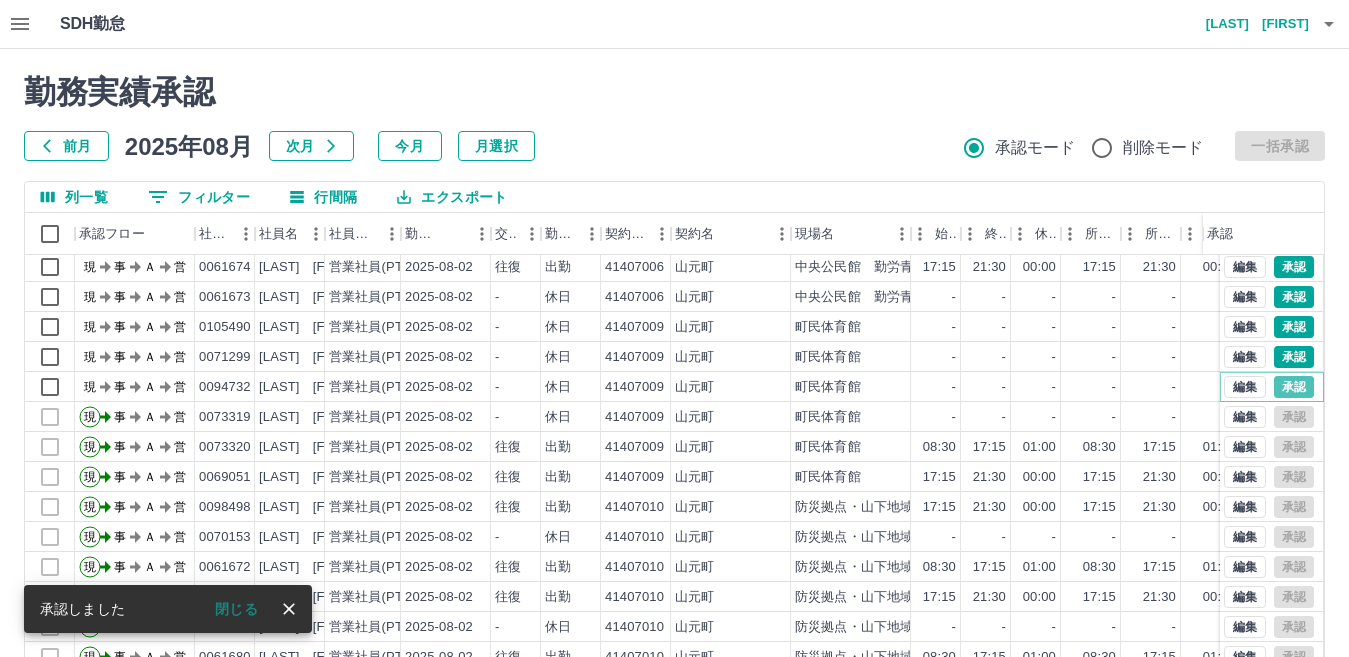 click on "承認" at bounding box center (1294, 387) 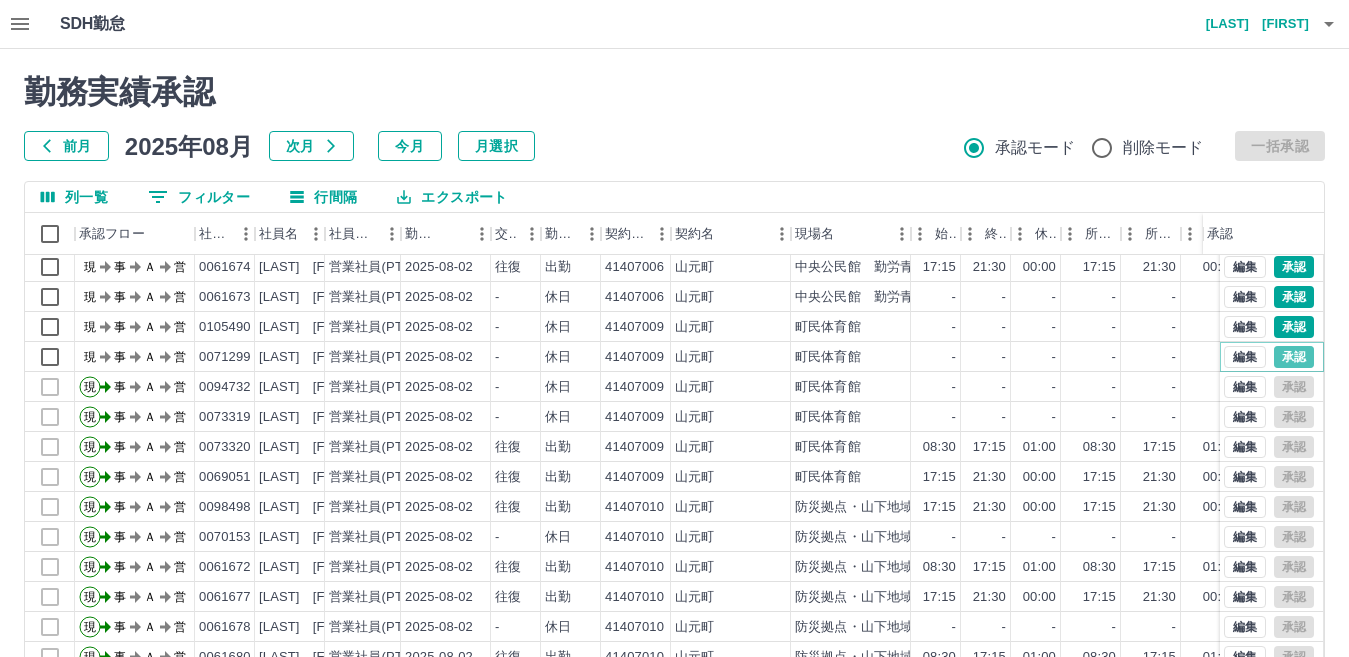 click on "承認" at bounding box center (1294, 357) 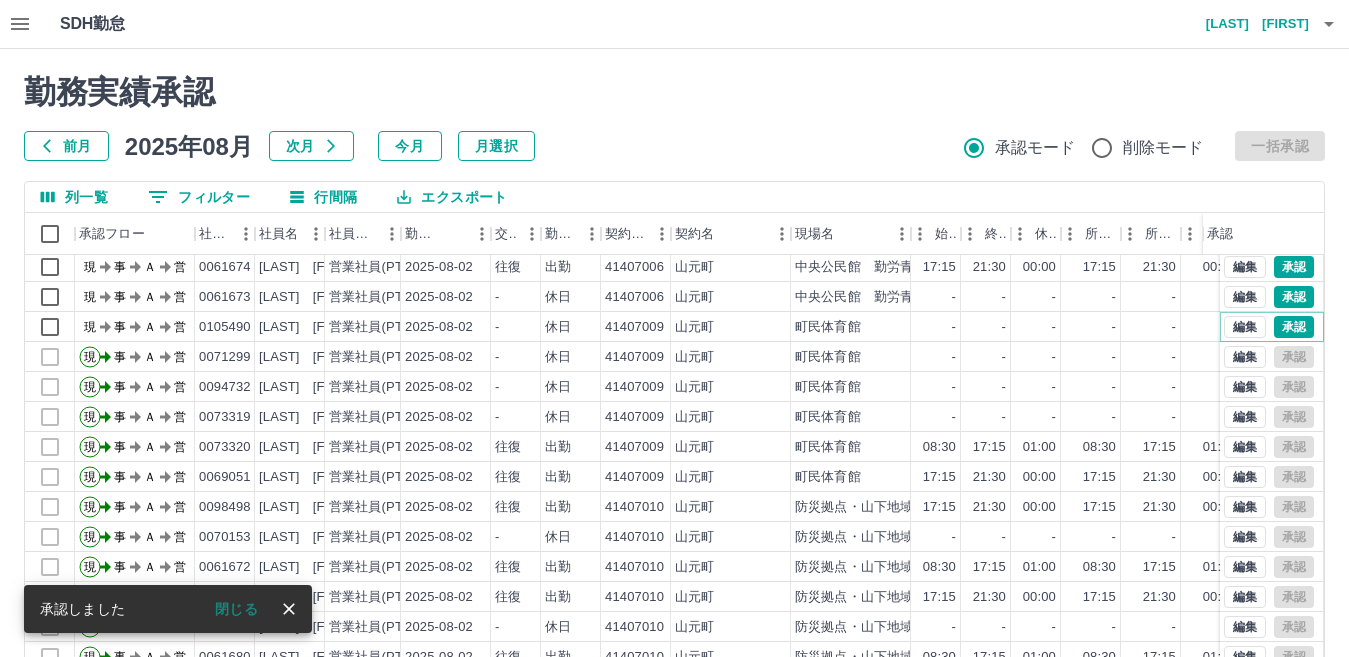 click on "承認" at bounding box center (1294, 327) 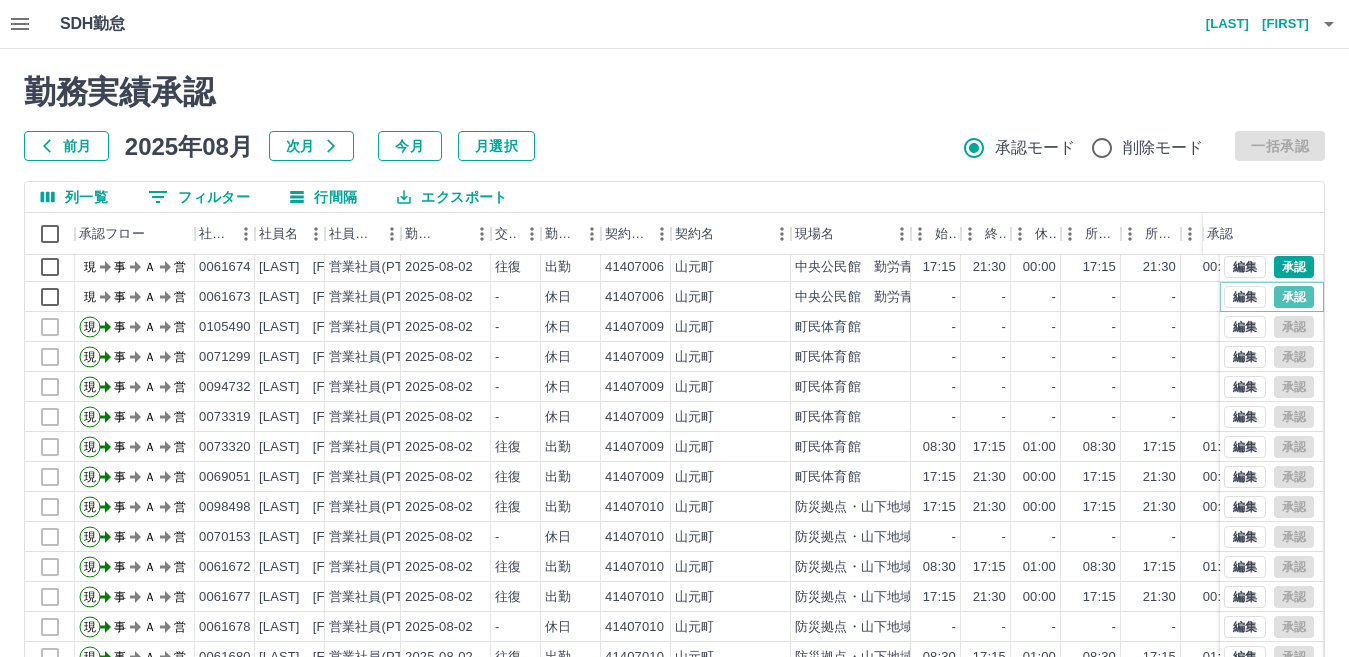 click on "承認" at bounding box center [1294, 297] 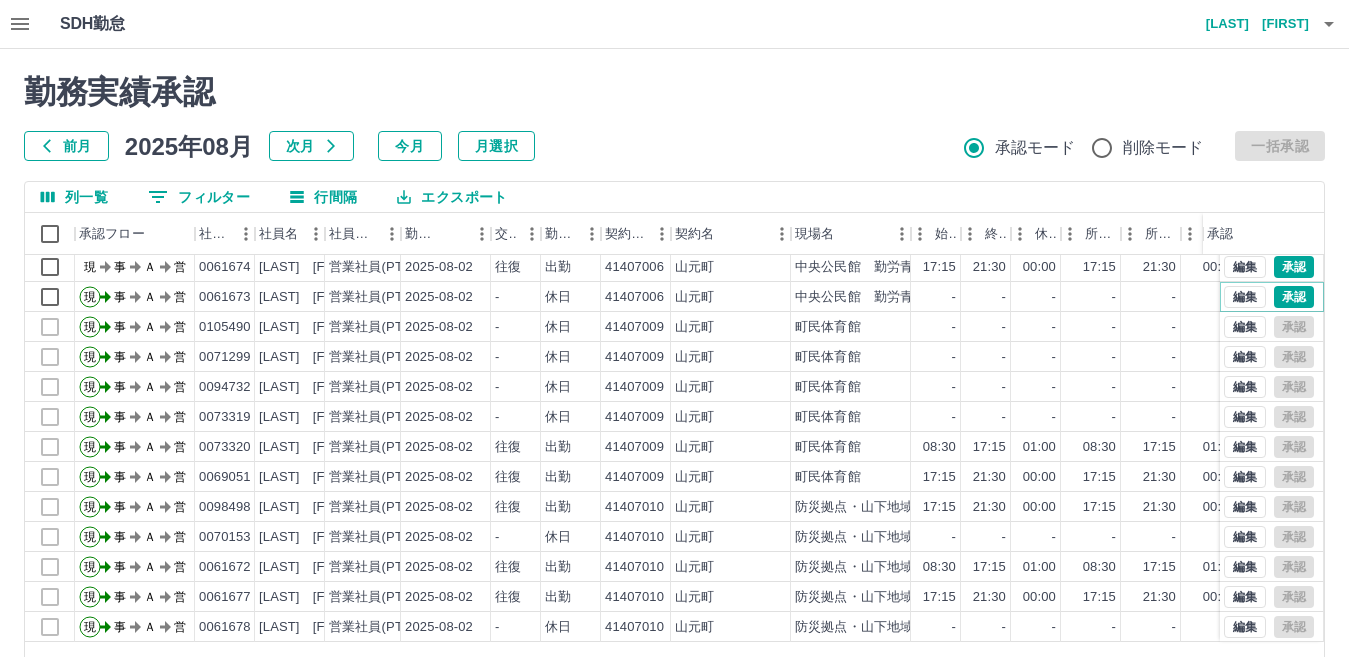 scroll, scrollTop: 890, scrollLeft: 0, axis: vertical 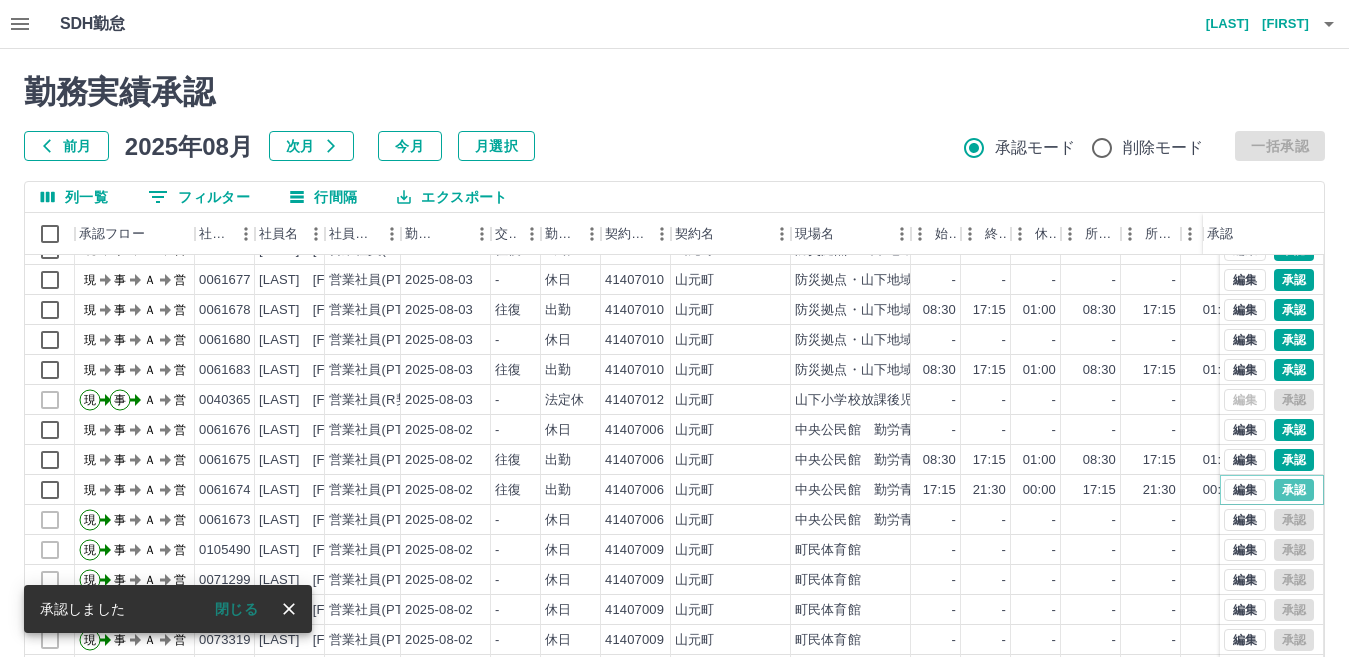 click on "承認" at bounding box center (1294, 490) 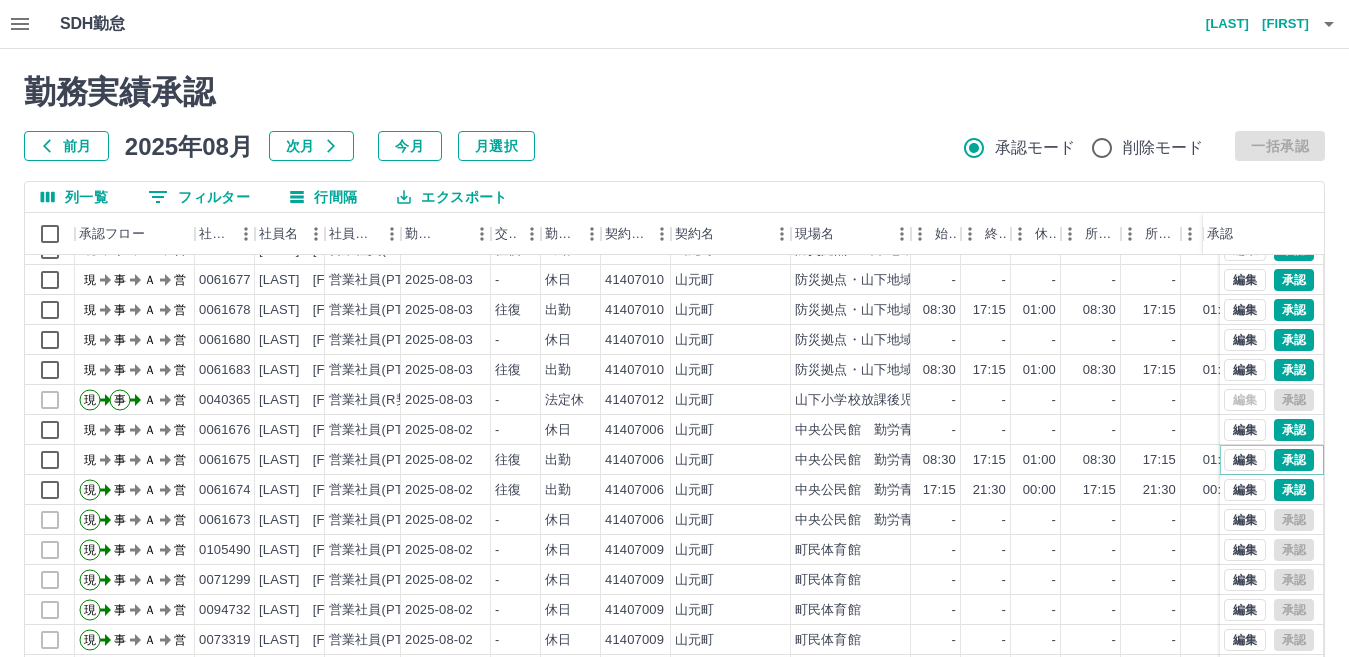 click on "承認" at bounding box center [1294, 460] 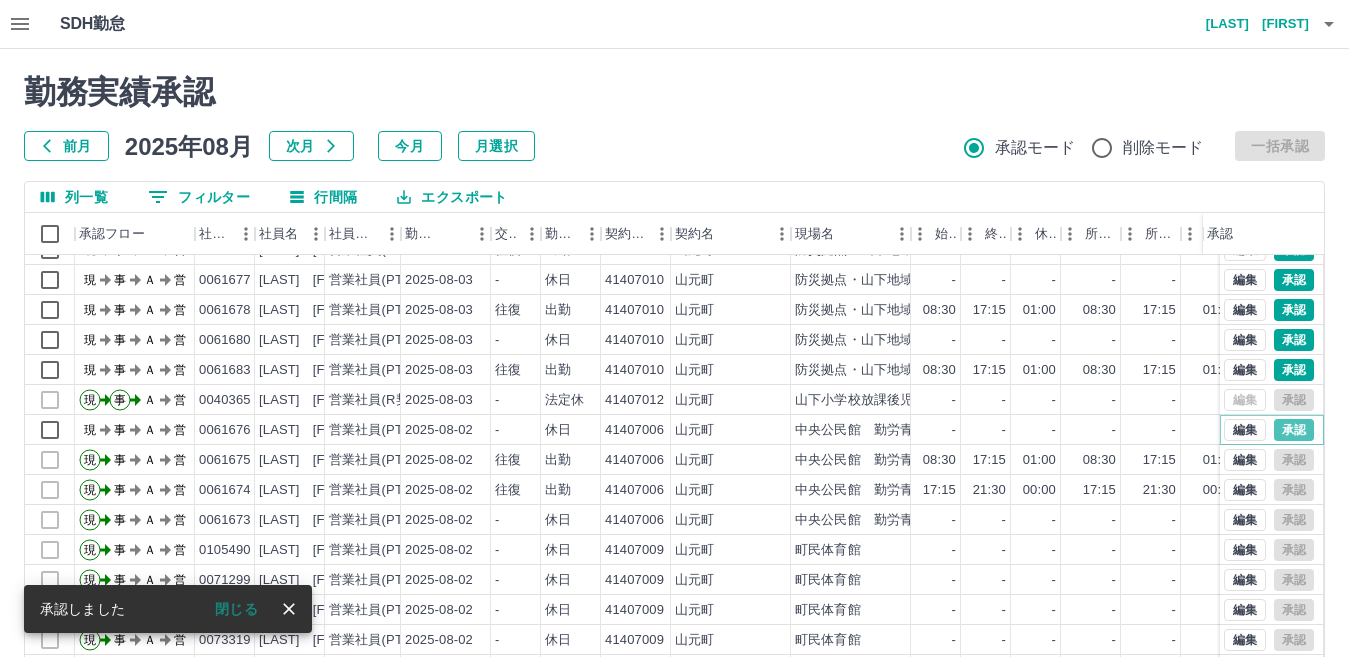 click on "承認" at bounding box center [1294, 430] 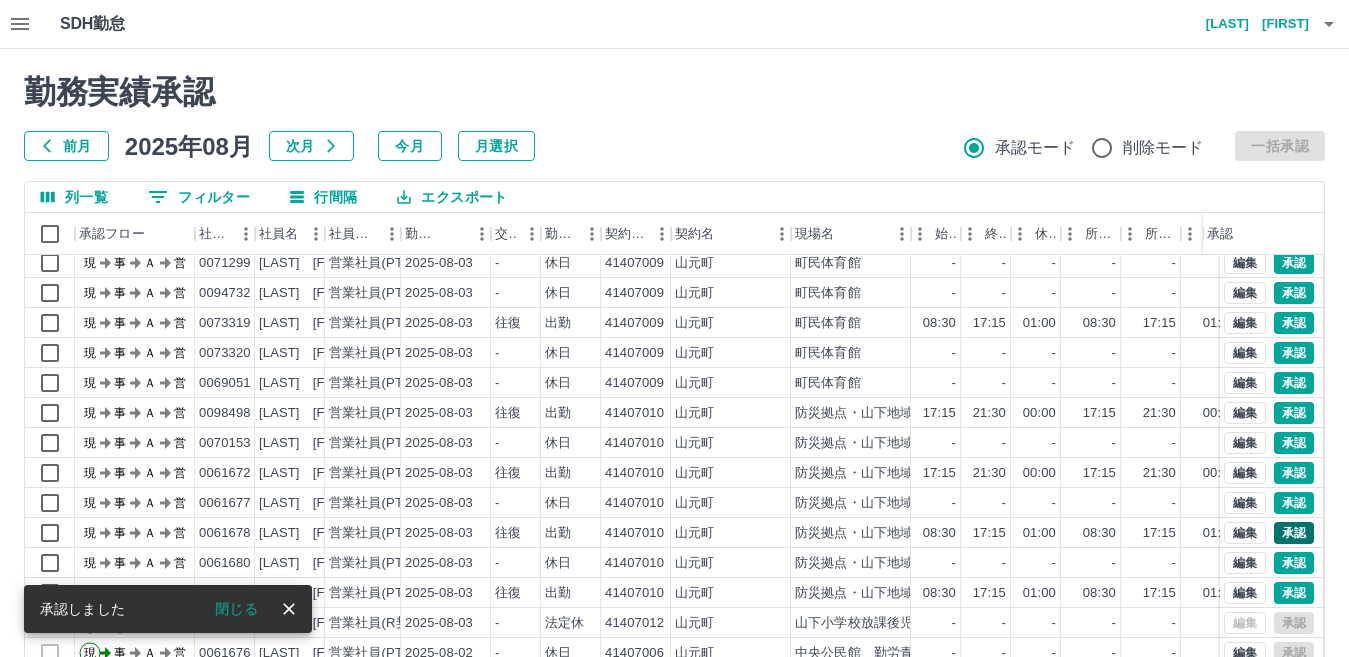 scroll, scrollTop: 741, scrollLeft: 0, axis: vertical 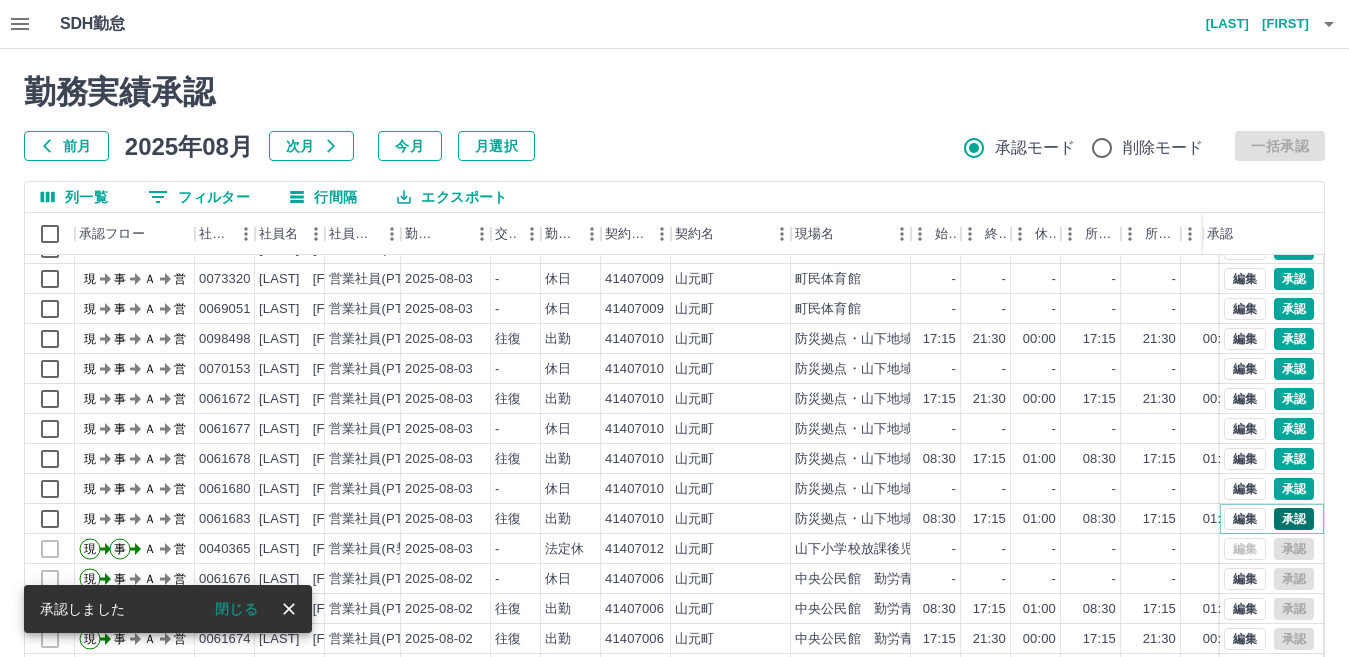 click on "承認" at bounding box center (1294, 519) 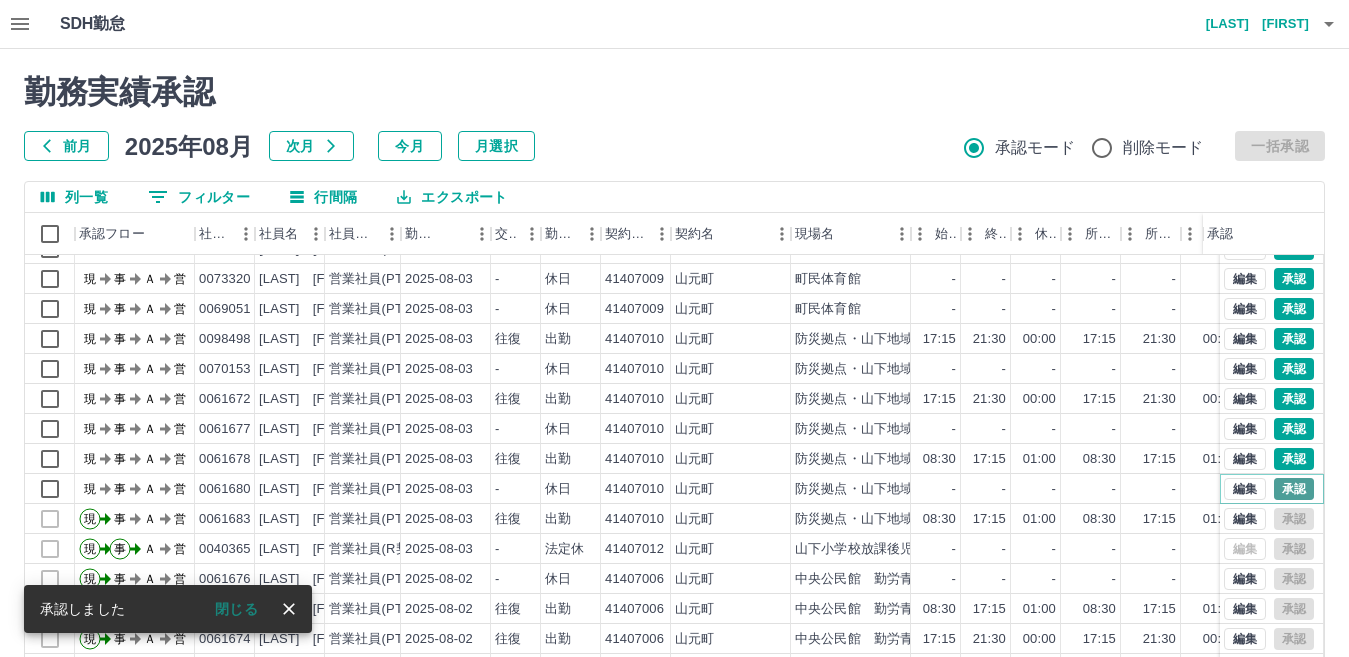 click on "承認" at bounding box center [1294, 489] 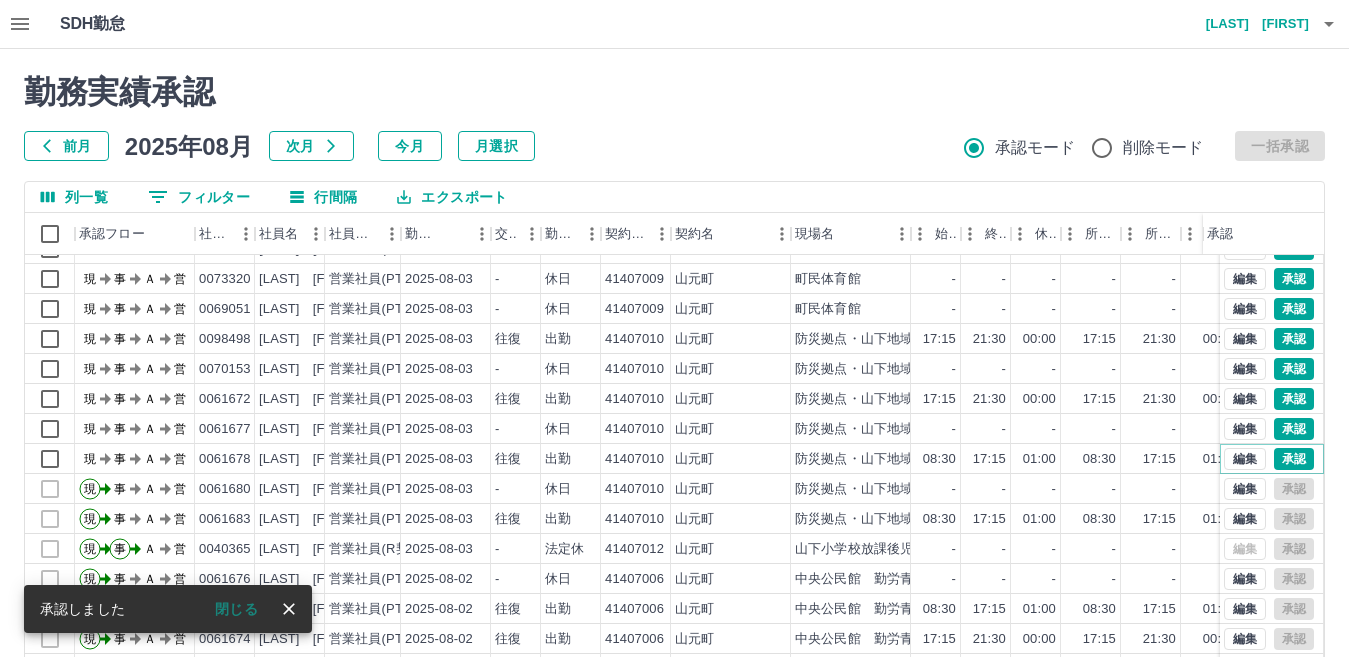 click on "承認" at bounding box center [1294, 459] 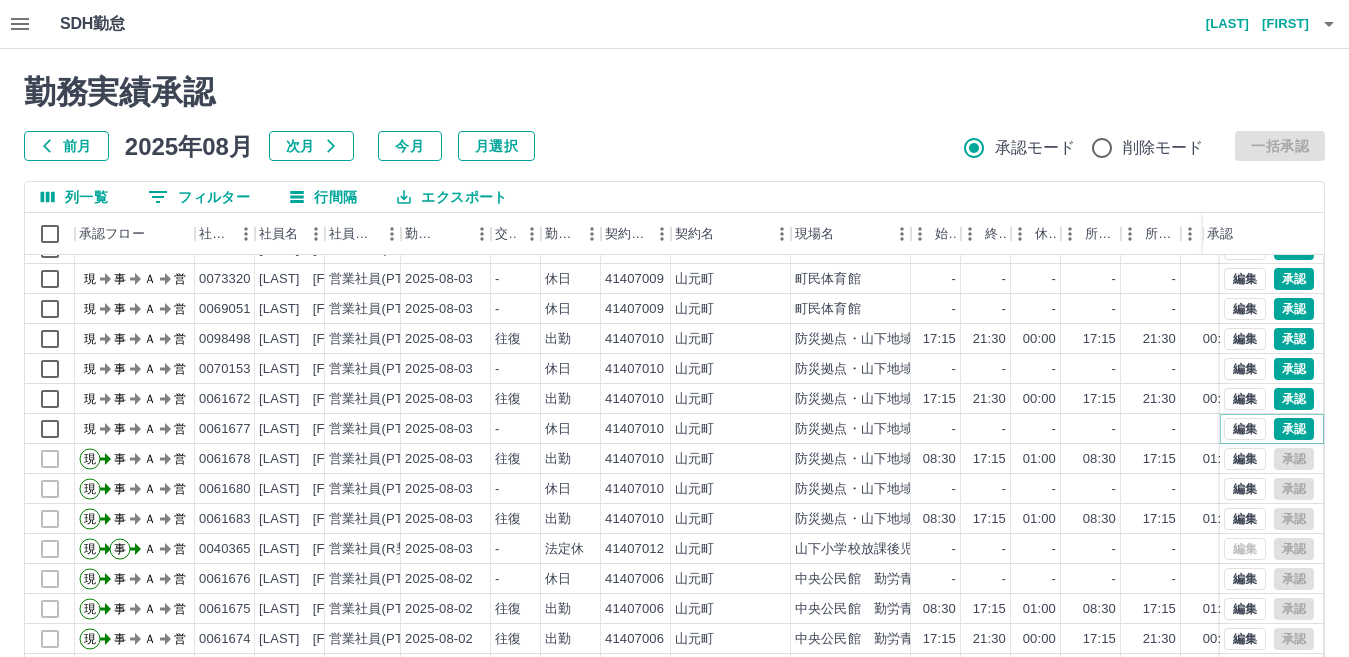 click on "承認" at bounding box center (1294, 429) 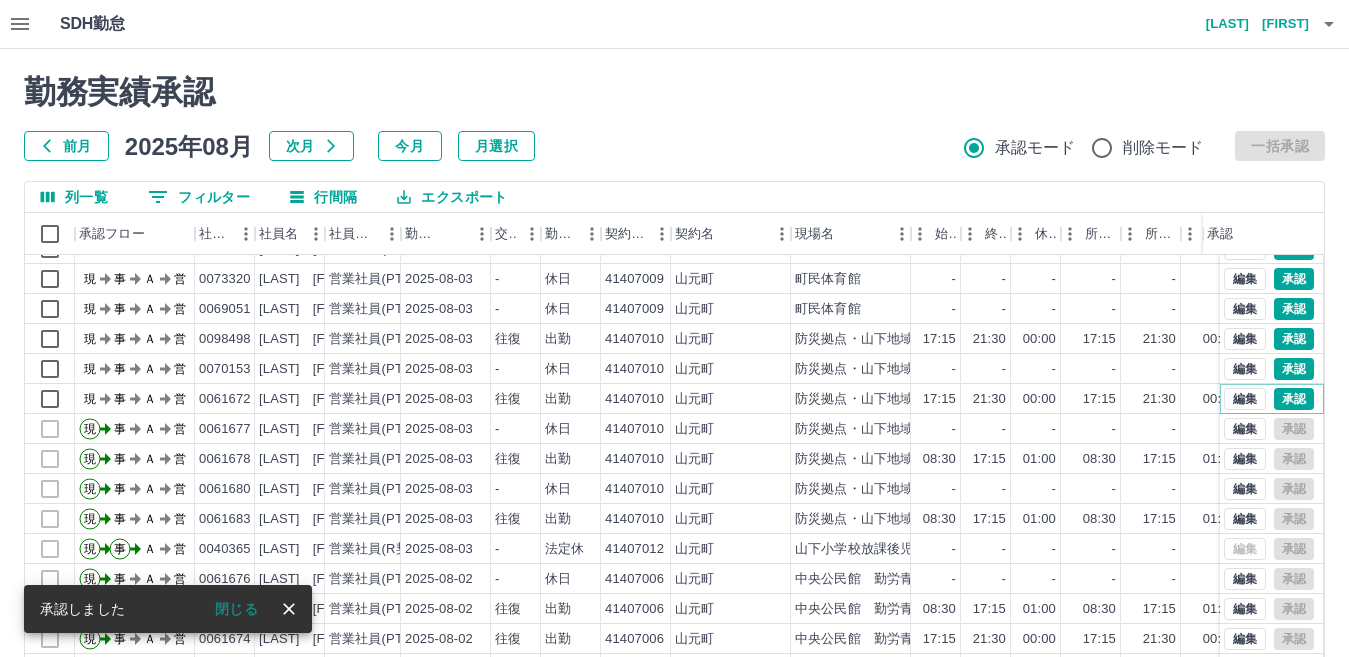 click on "承認" at bounding box center (1294, 399) 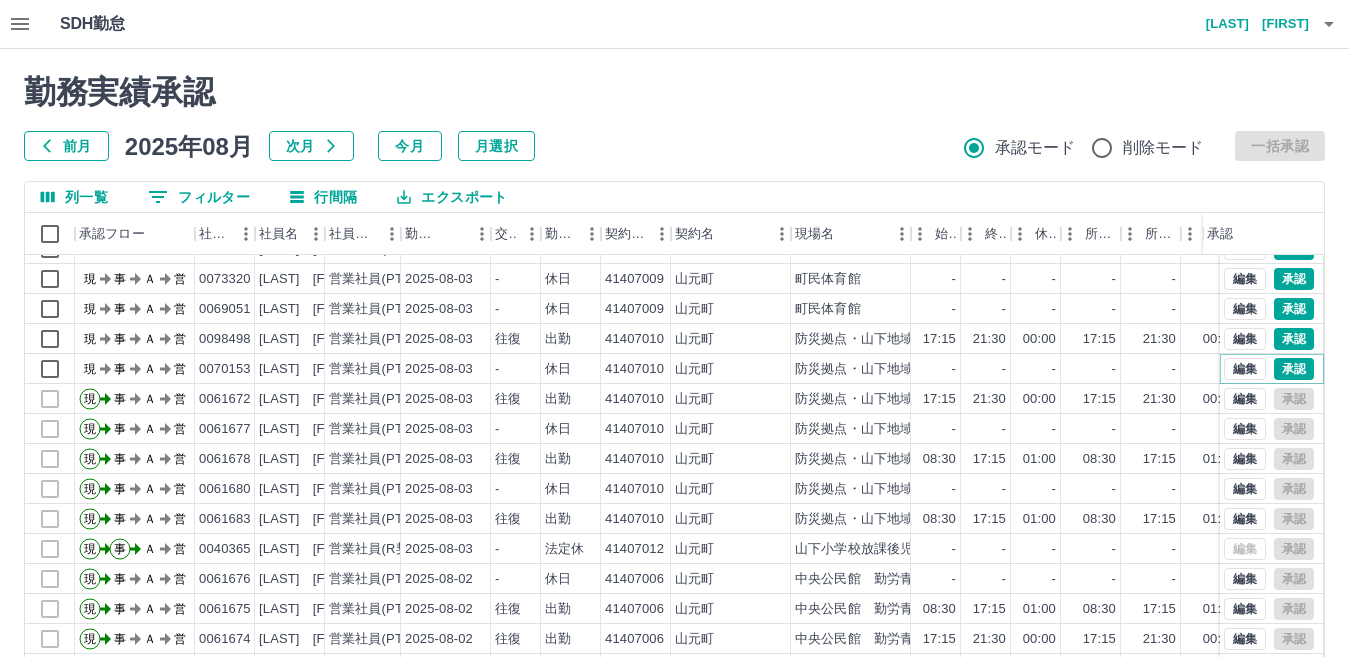 click on "承認" at bounding box center [1294, 369] 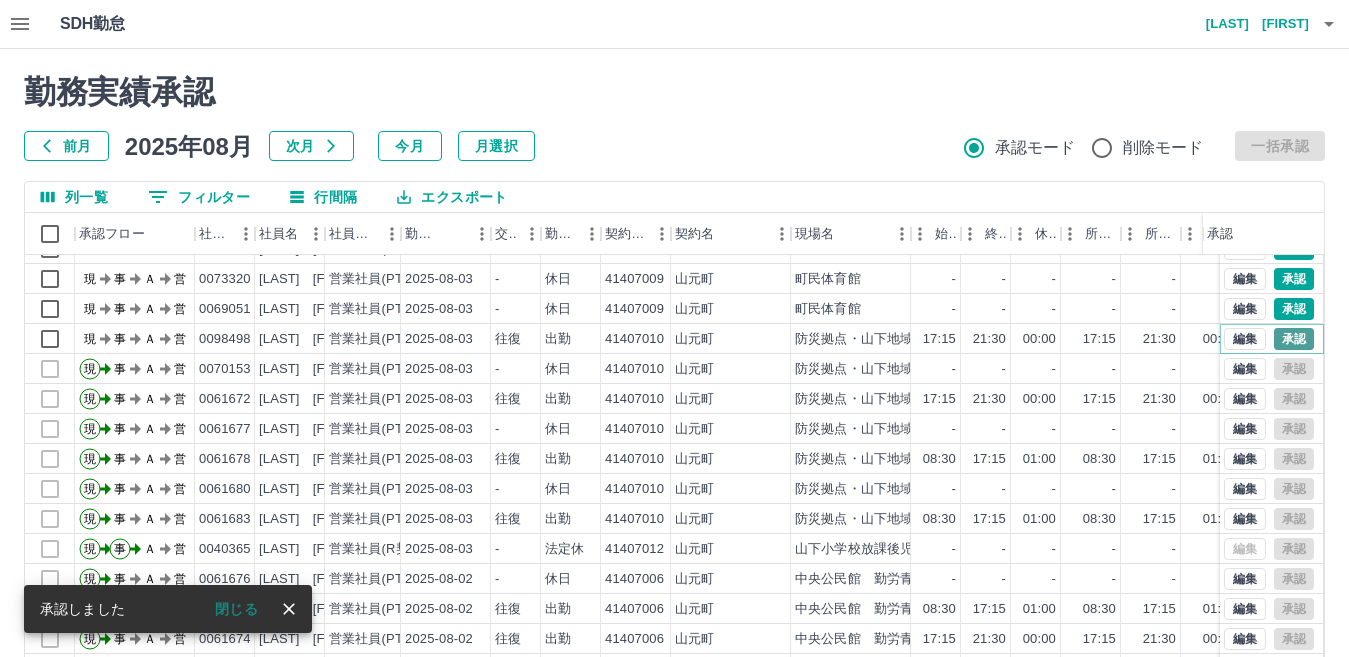 click on "承認" at bounding box center (1294, 339) 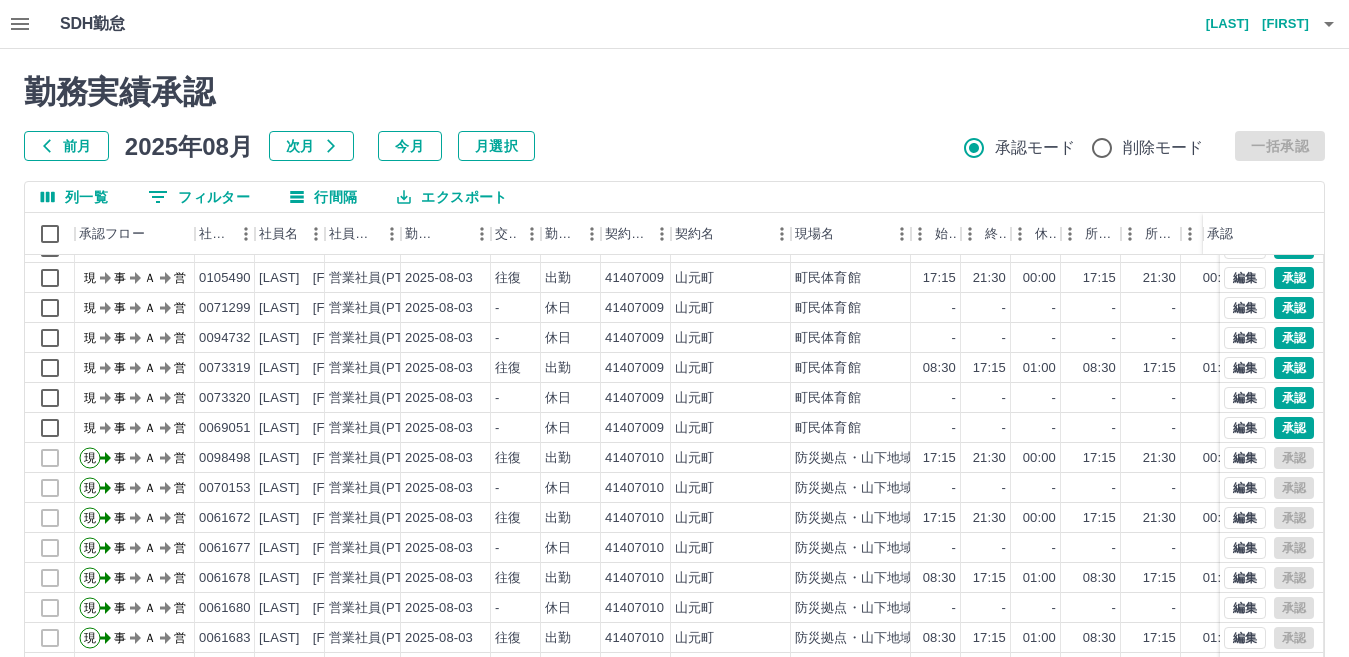 scroll, scrollTop: 474, scrollLeft: 0, axis: vertical 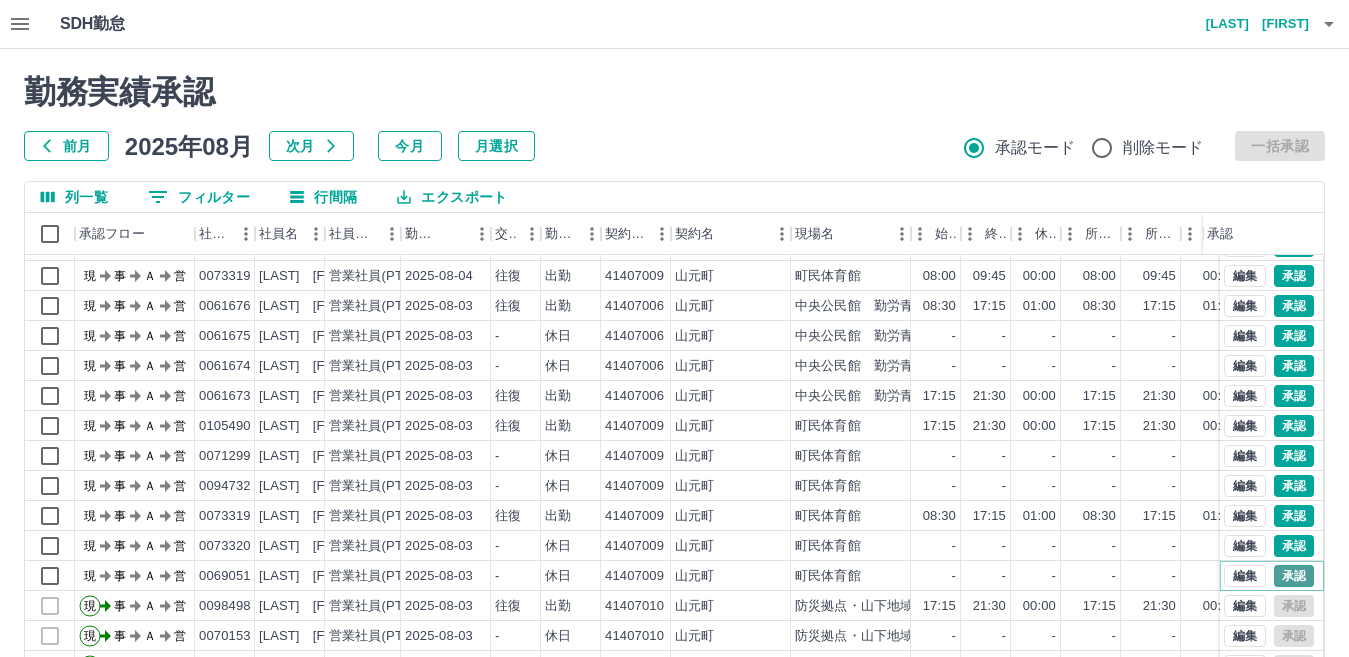 click on "承認" at bounding box center (1294, 576) 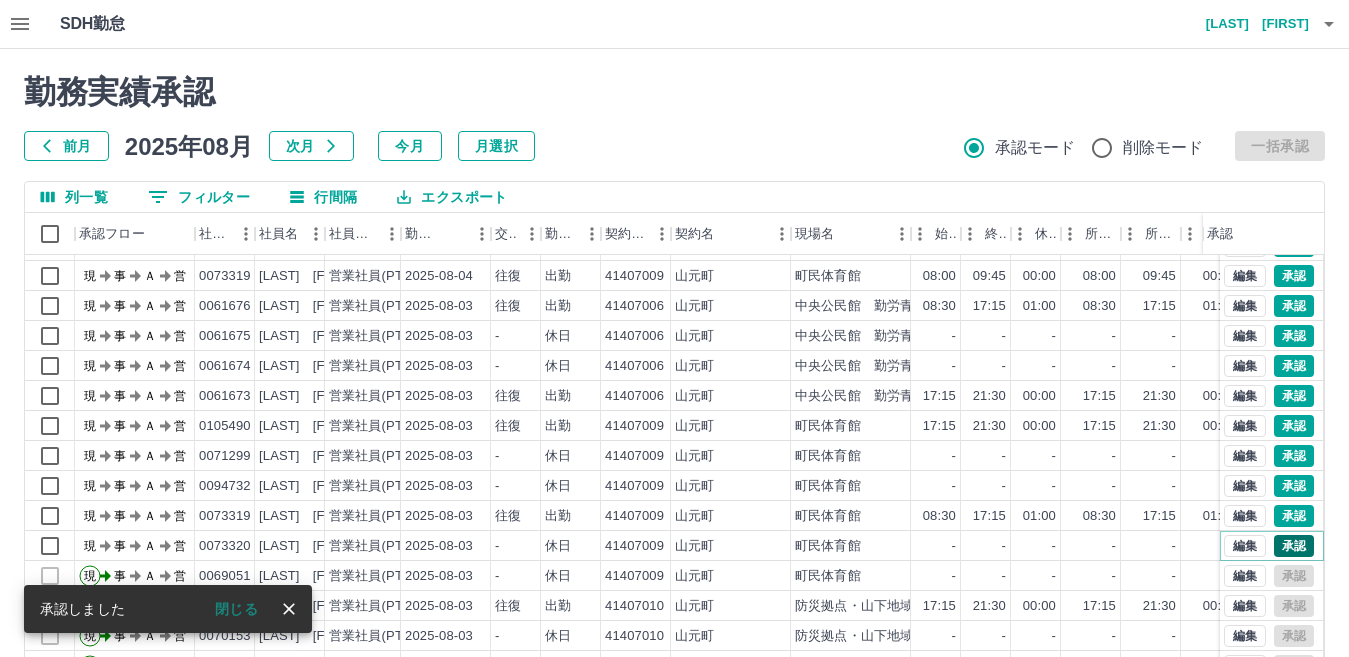 click on "承認" at bounding box center [1294, 546] 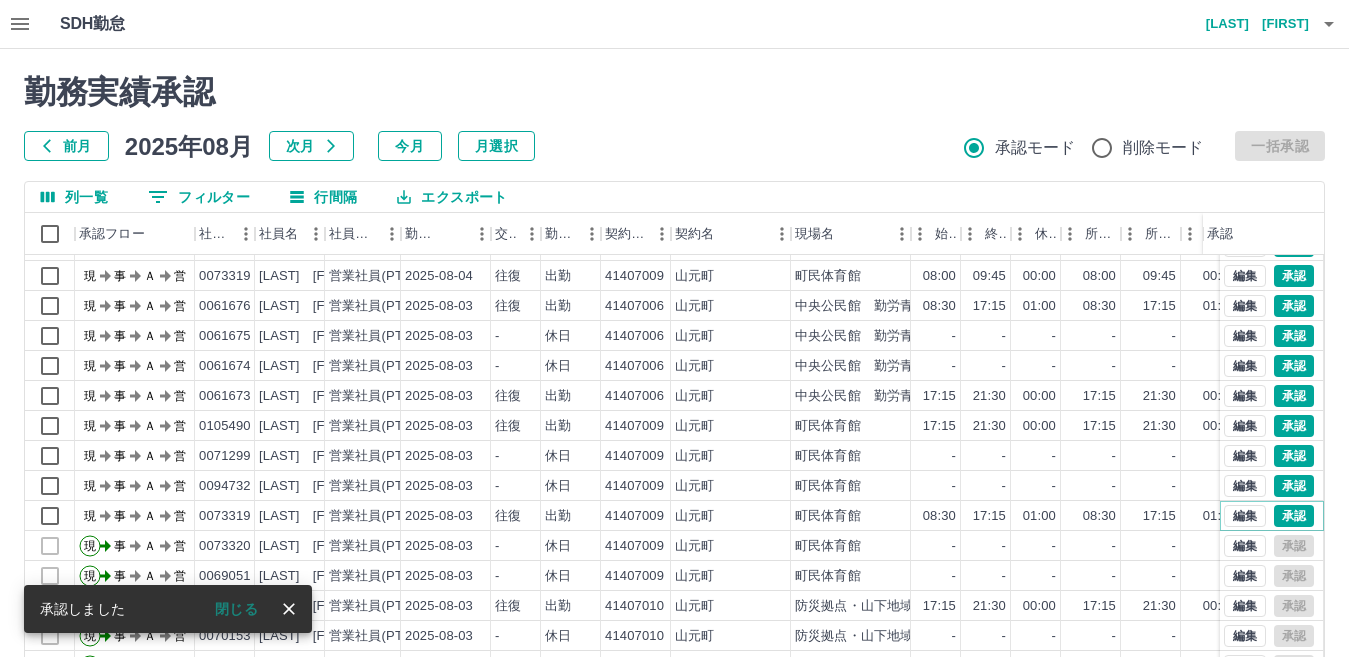 click on "承認" at bounding box center (1294, 516) 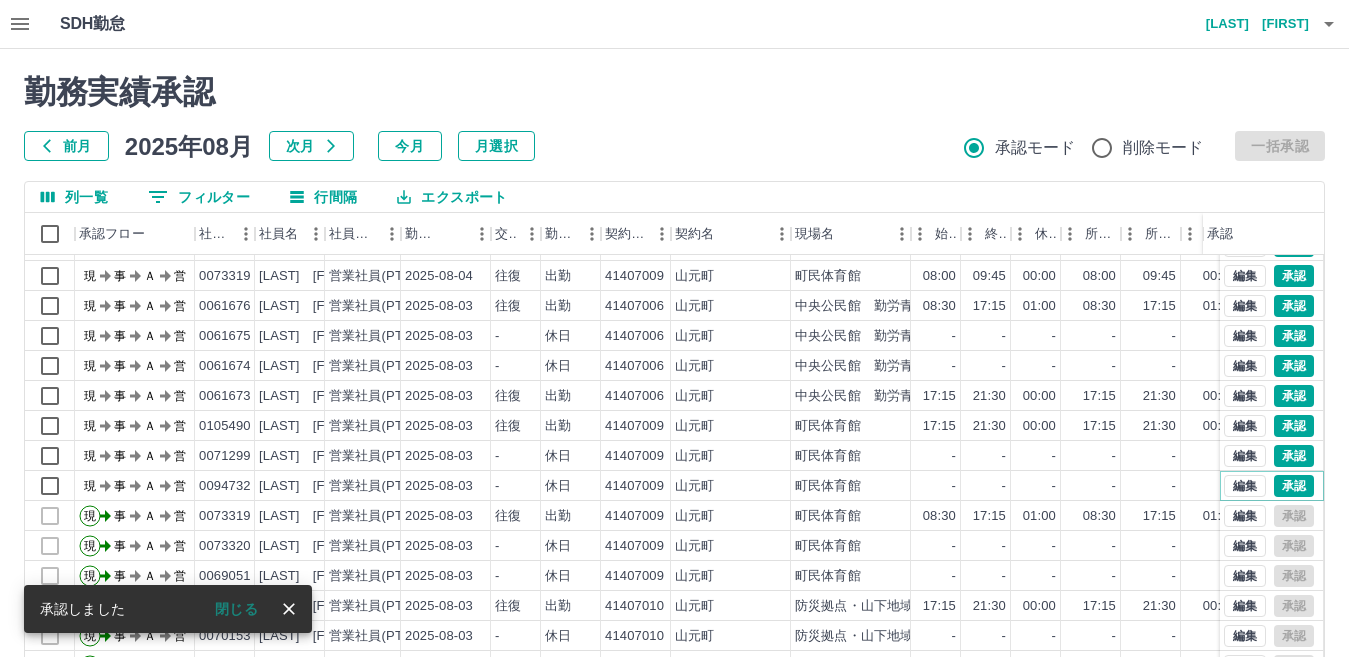 click on "承認" at bounding box center [1294, 486] 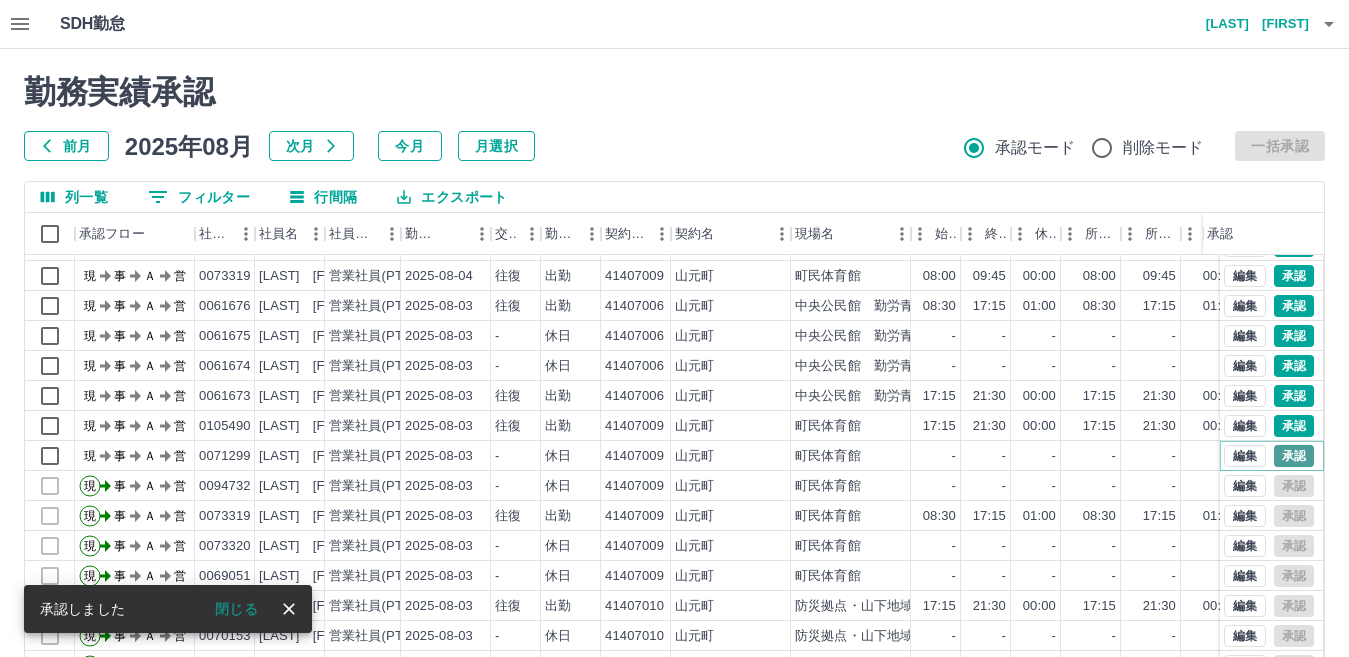click on "承認" at bounding box center [1294, 456] 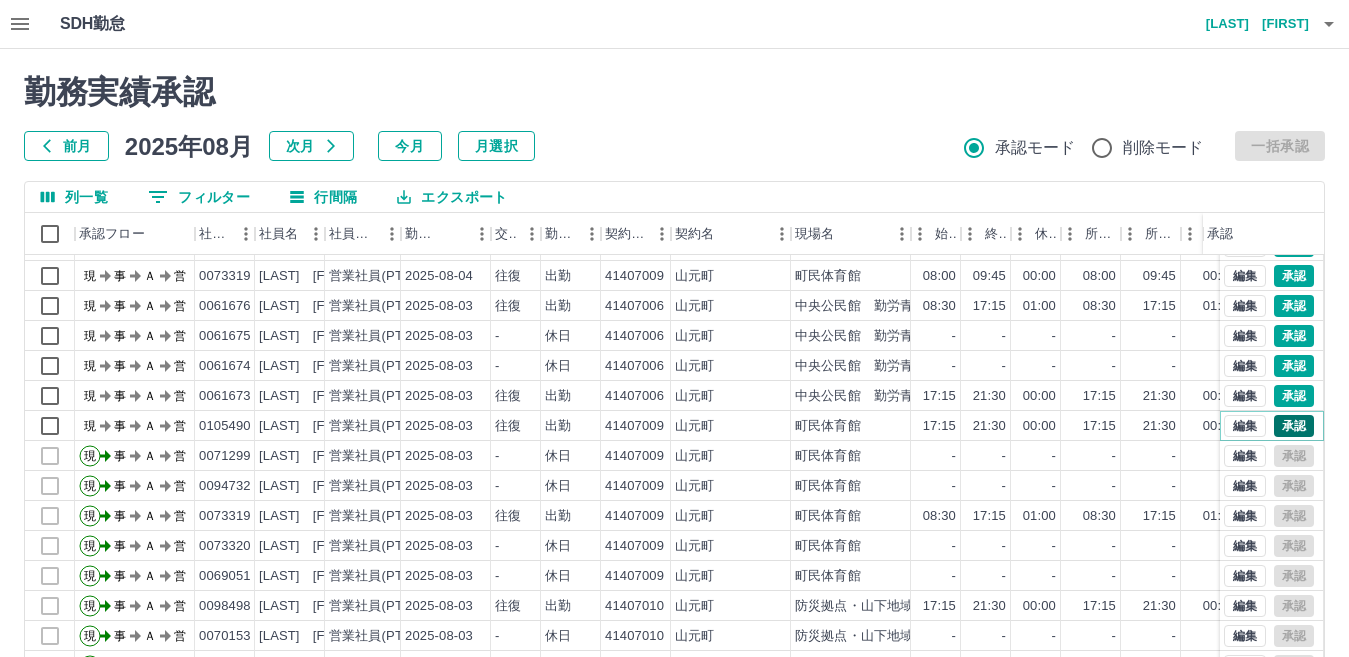 click on "承認" at bounding box center (1294, 426) 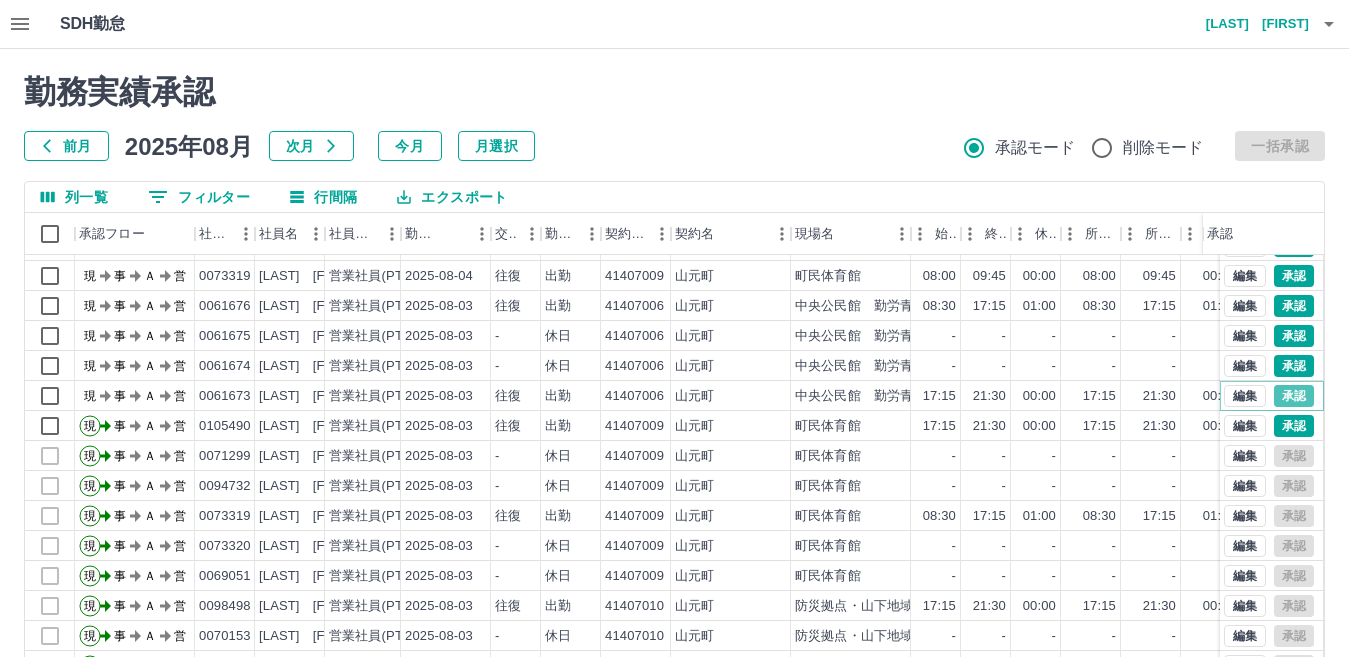 click on "承認" at bounding box center (1294, 396) 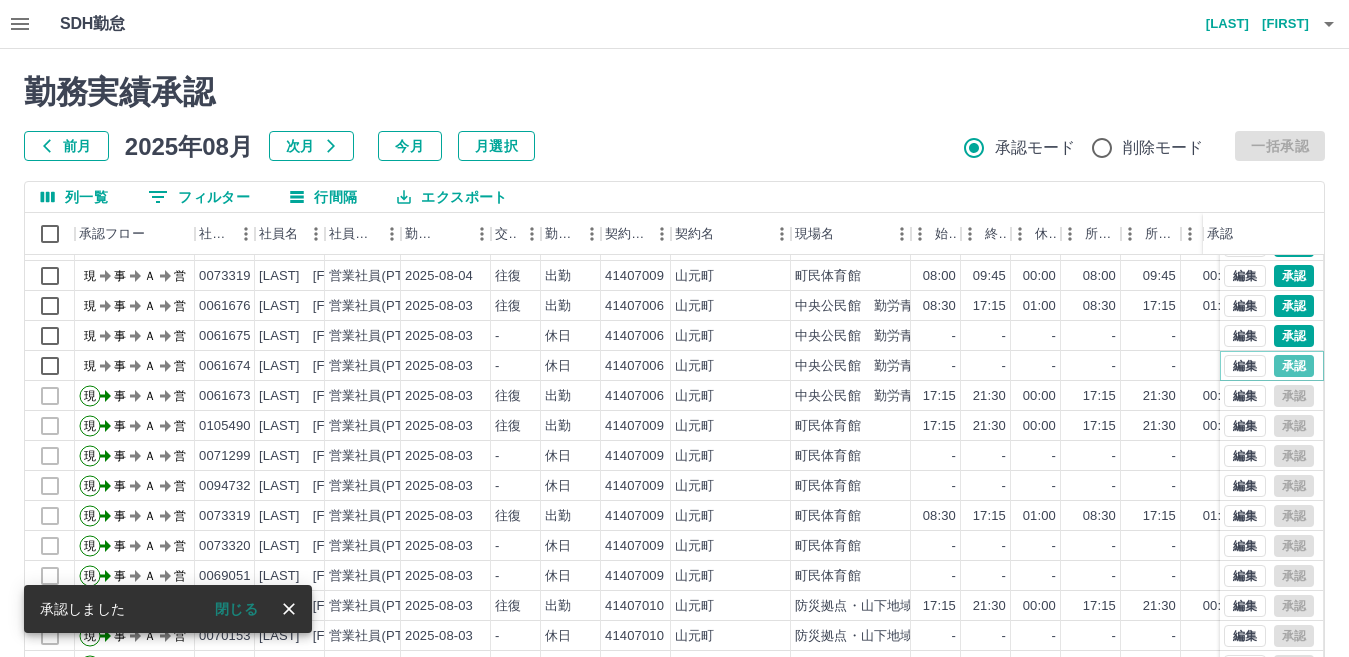 click on "承認" at bounding box center [1294, 366] 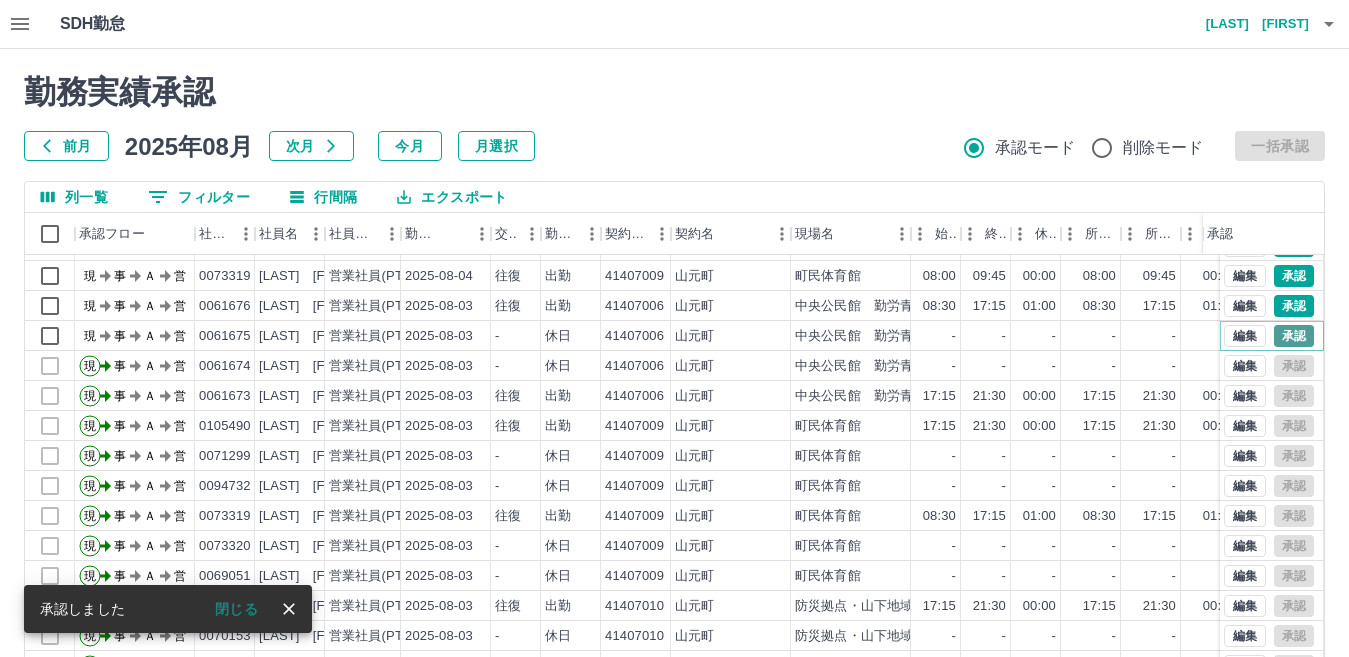 click on "承認" at bounding box center (1294, 336) 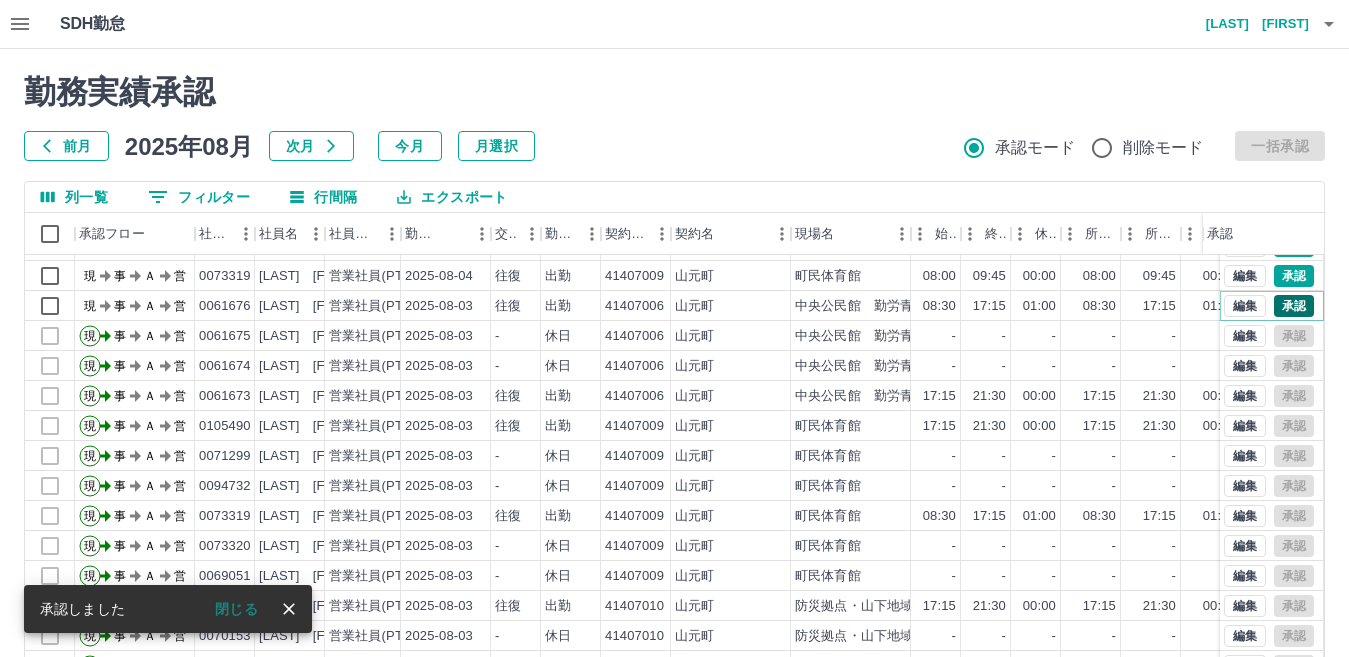 click on "承認" at bounding box center (1294, 306) 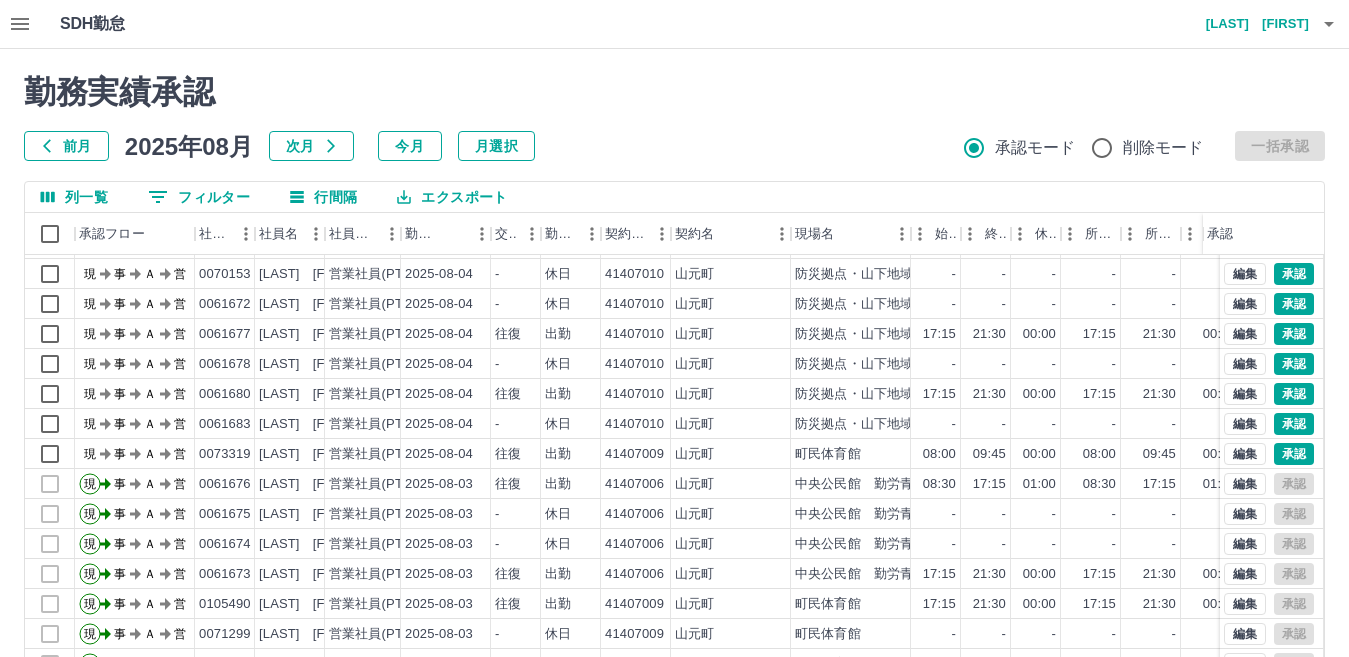 scroll, scrollTop: 298, scrollLeft: 0, axis: vertical 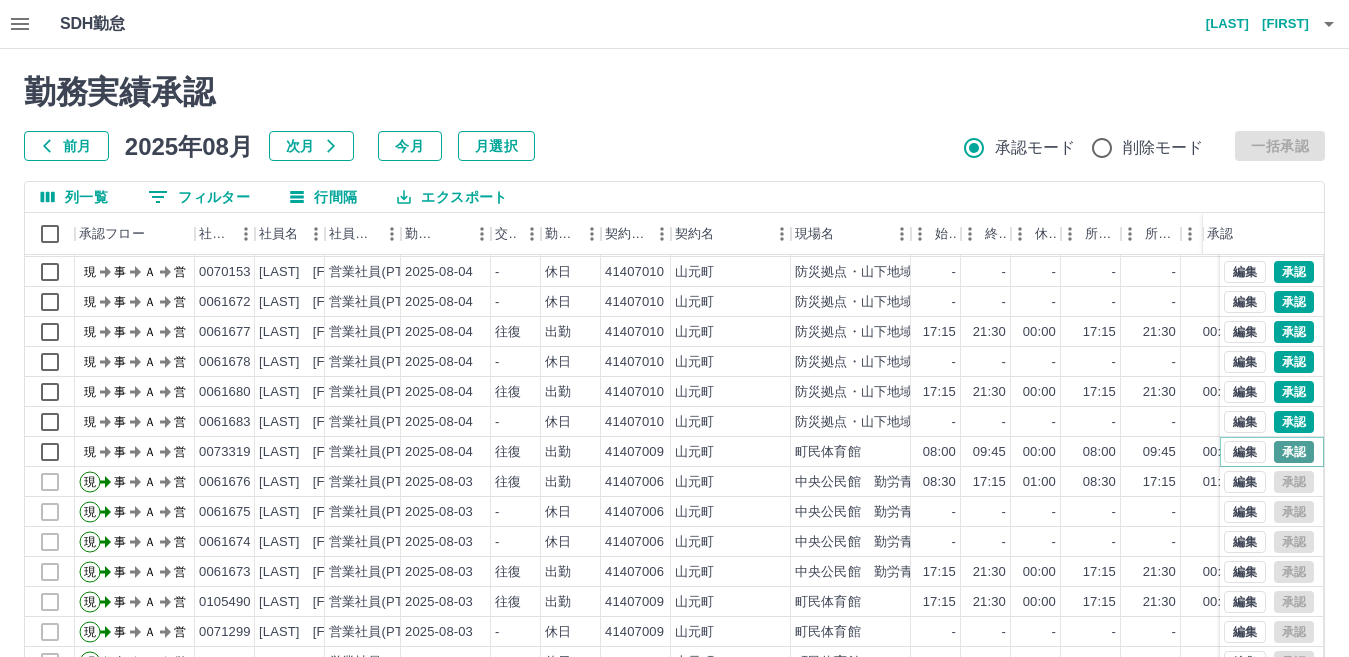 click on "承認" at bounding box center [1294, 452] 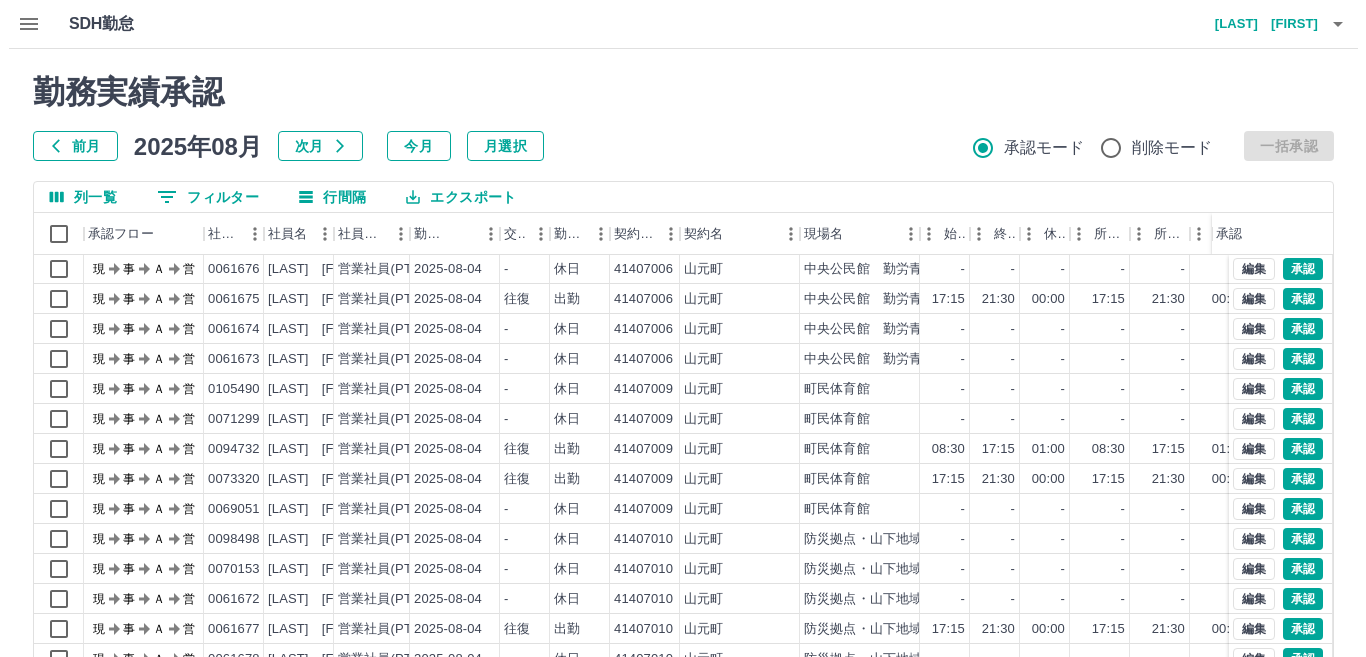 scroll, scrollTop: 0, scrollLeft: 0, axis: both 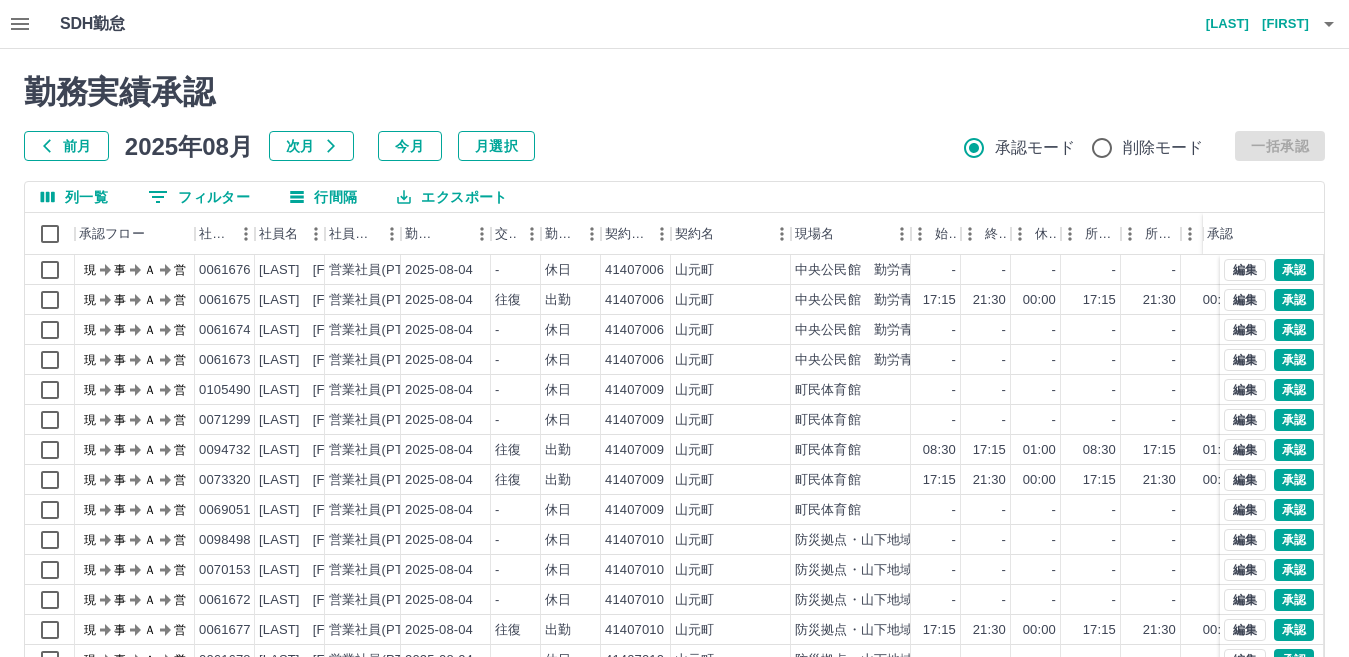 click 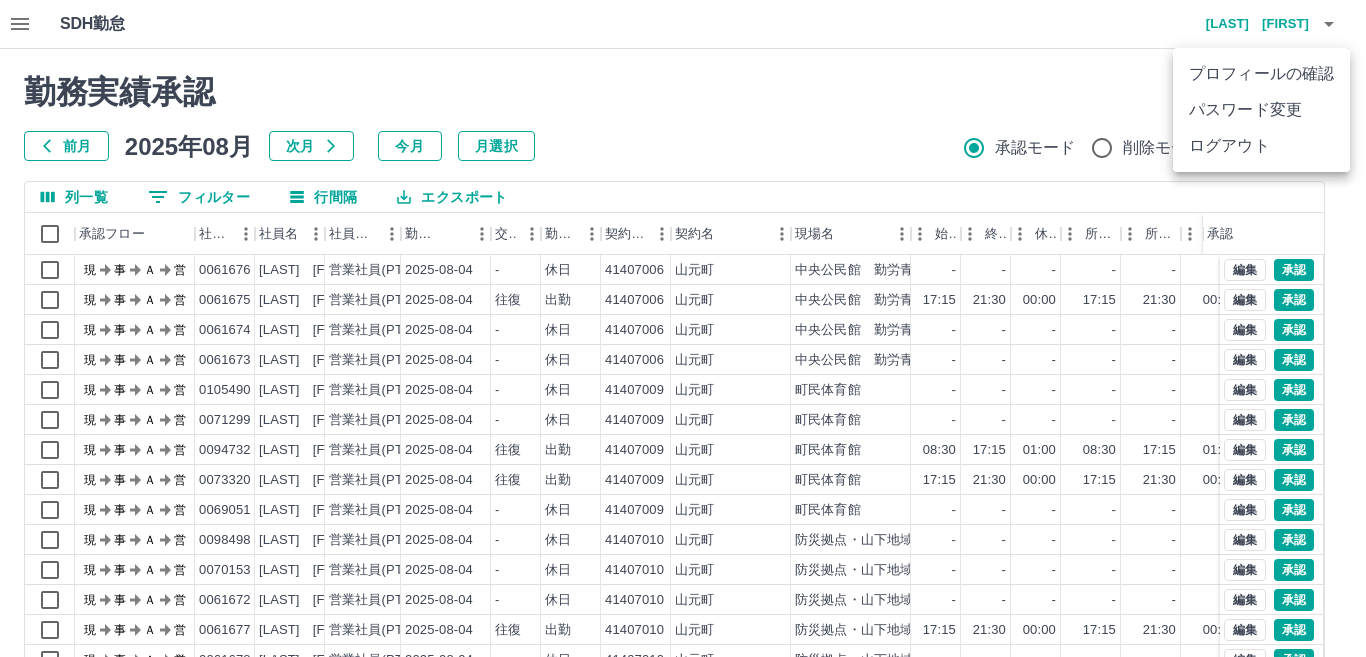 click on "ログアウト" at bounding box center [1261, 146] 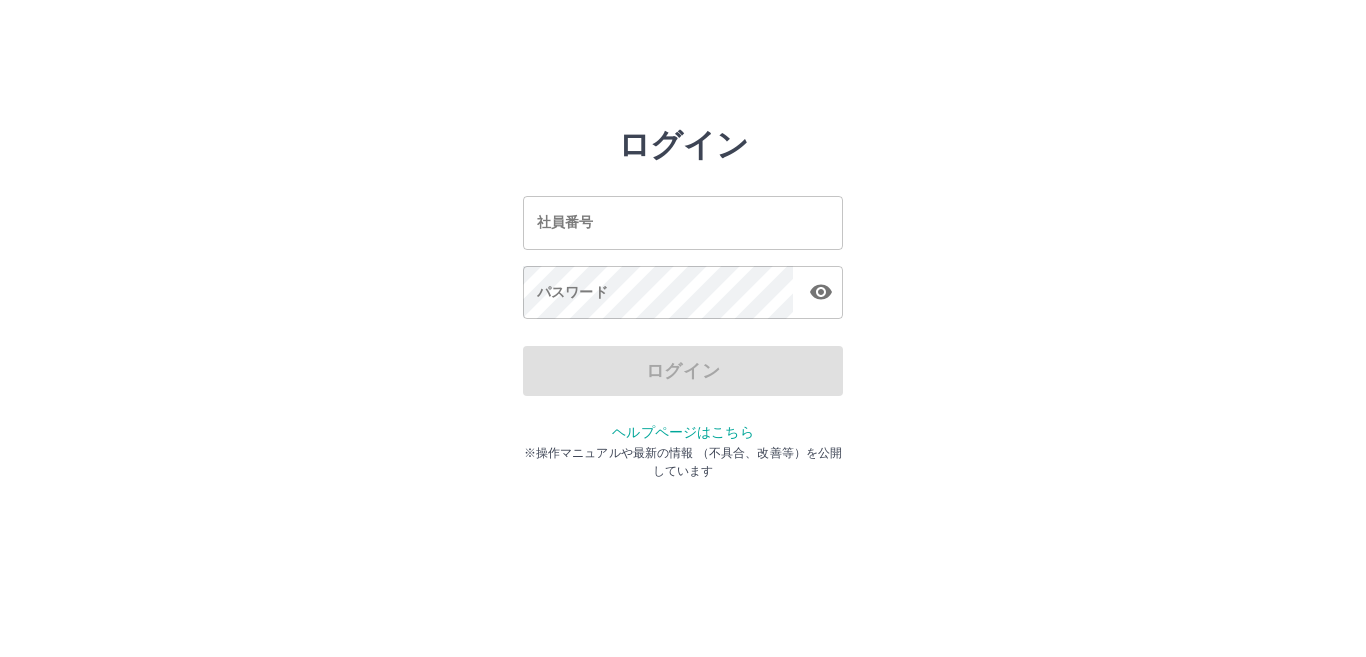 scroll, scrollTop: 0, scrollLeft: 0, axis: both 